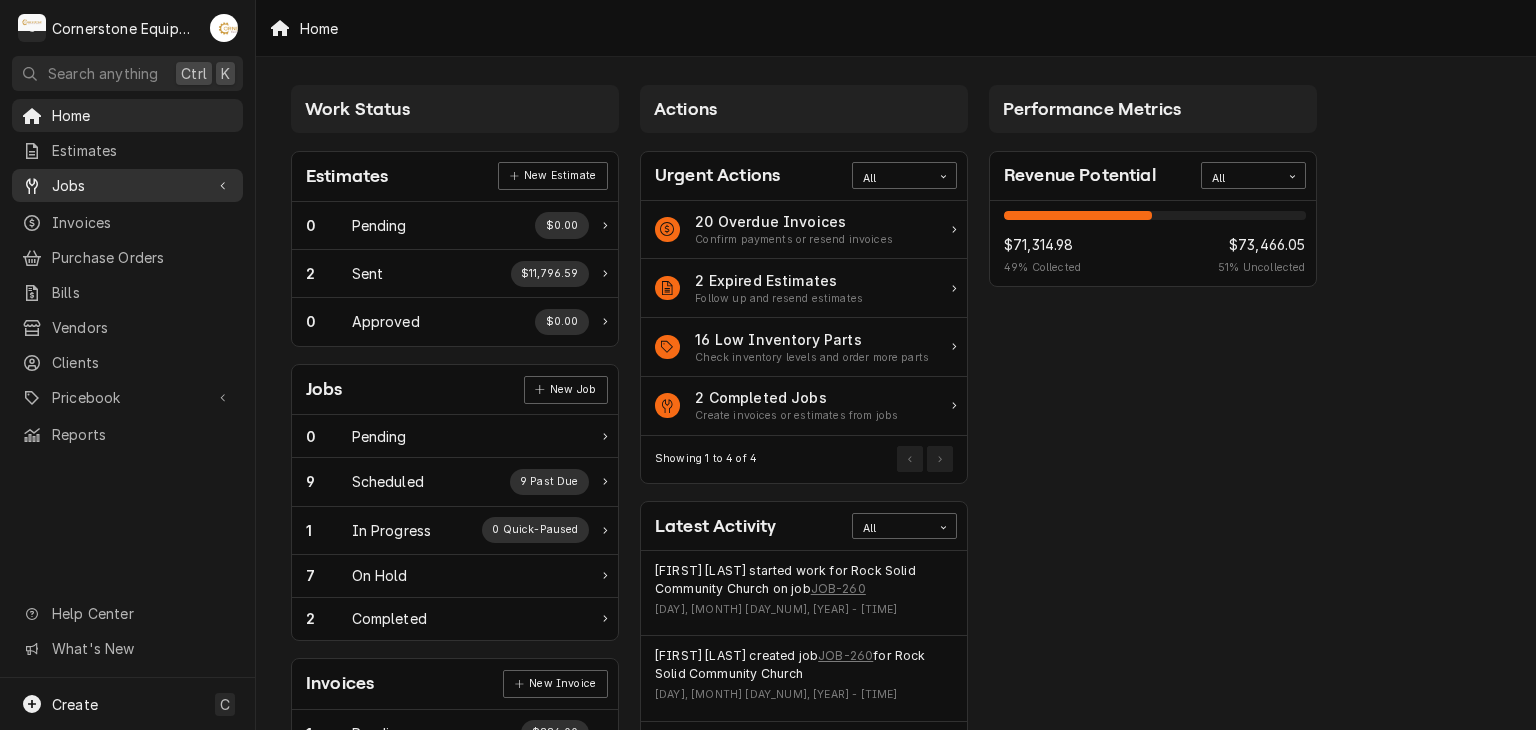 scroll, scrollTop: 0, scrollLeft: 0, axis: both 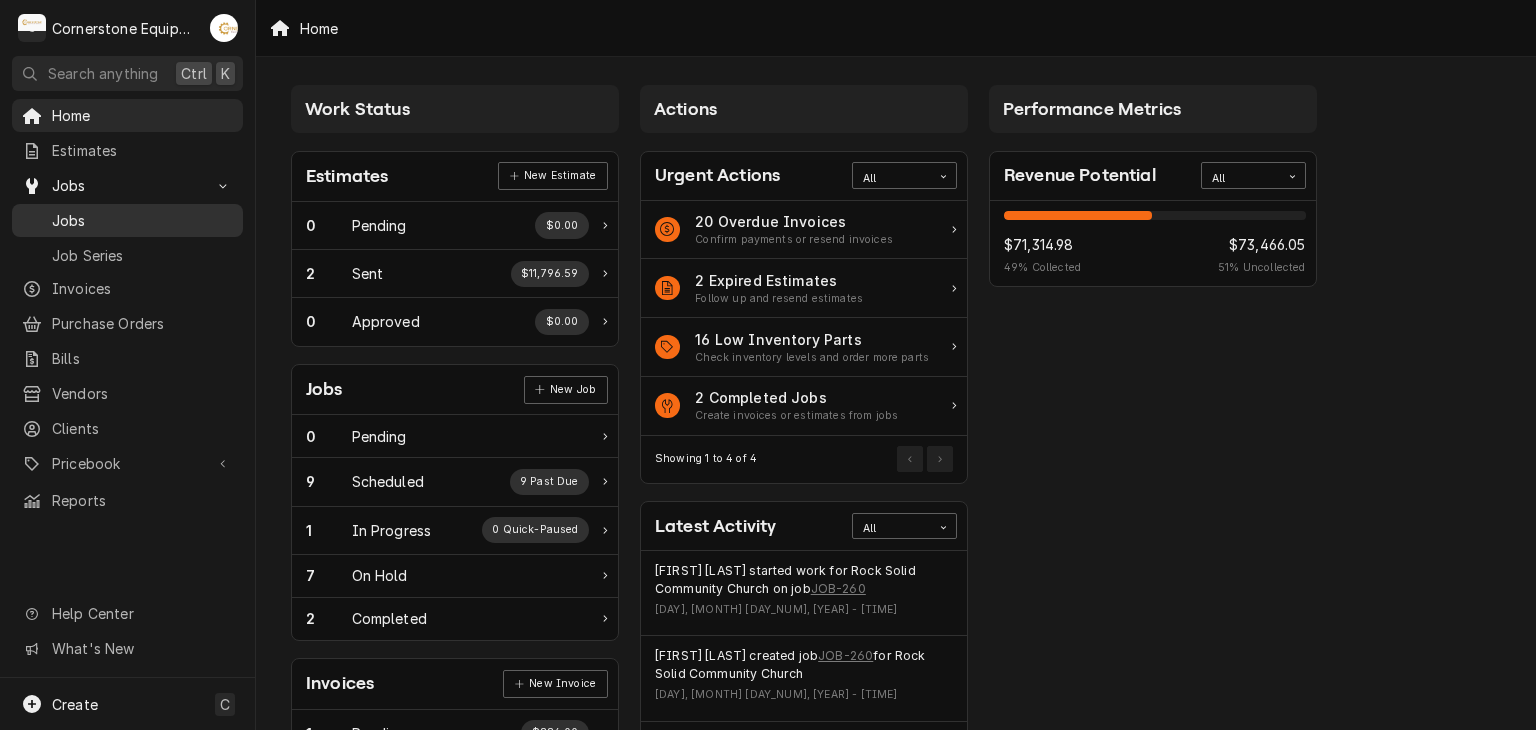 click on "Jobs" at bounding box center [142, 220] 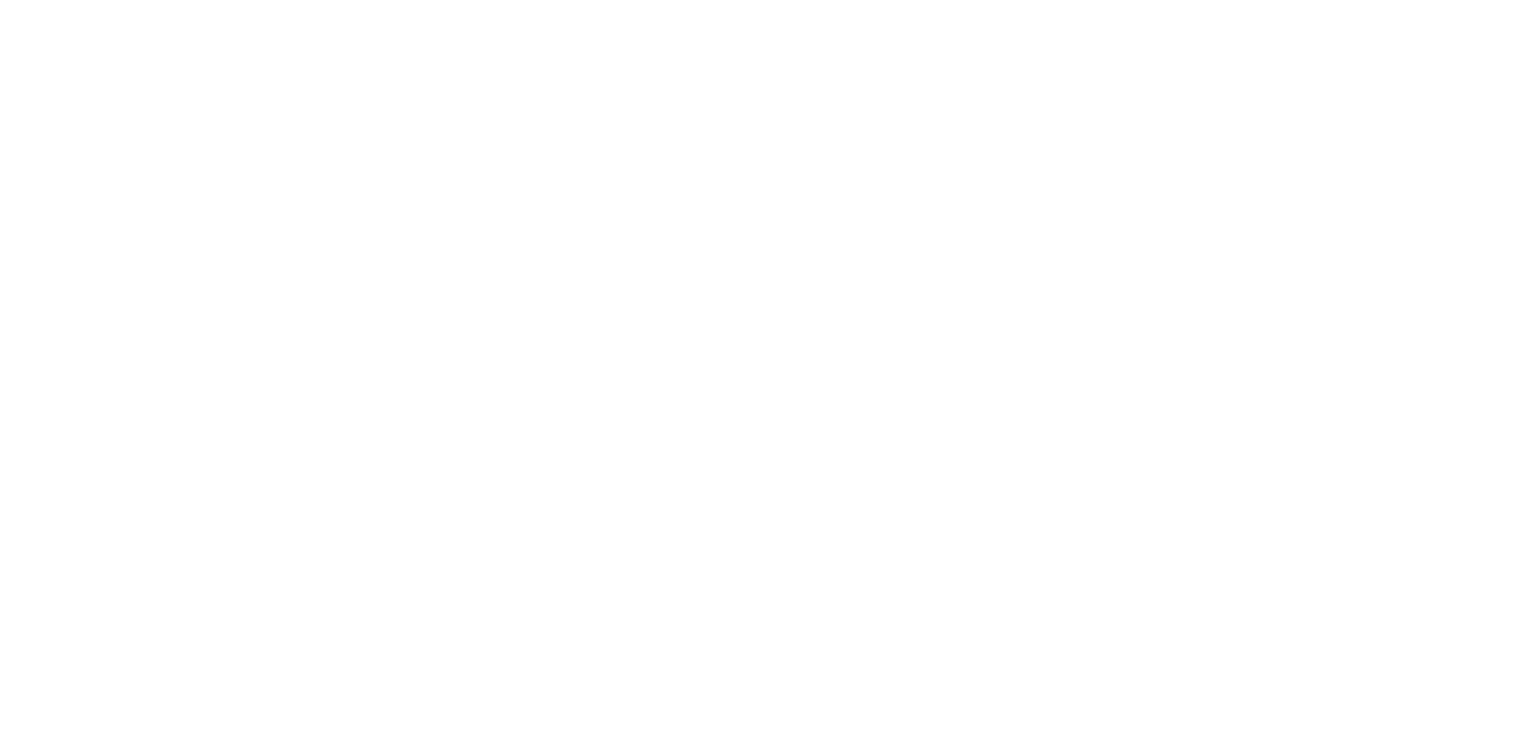 scroll, scrollTop: 0, scrollLeft: 0, axis: both 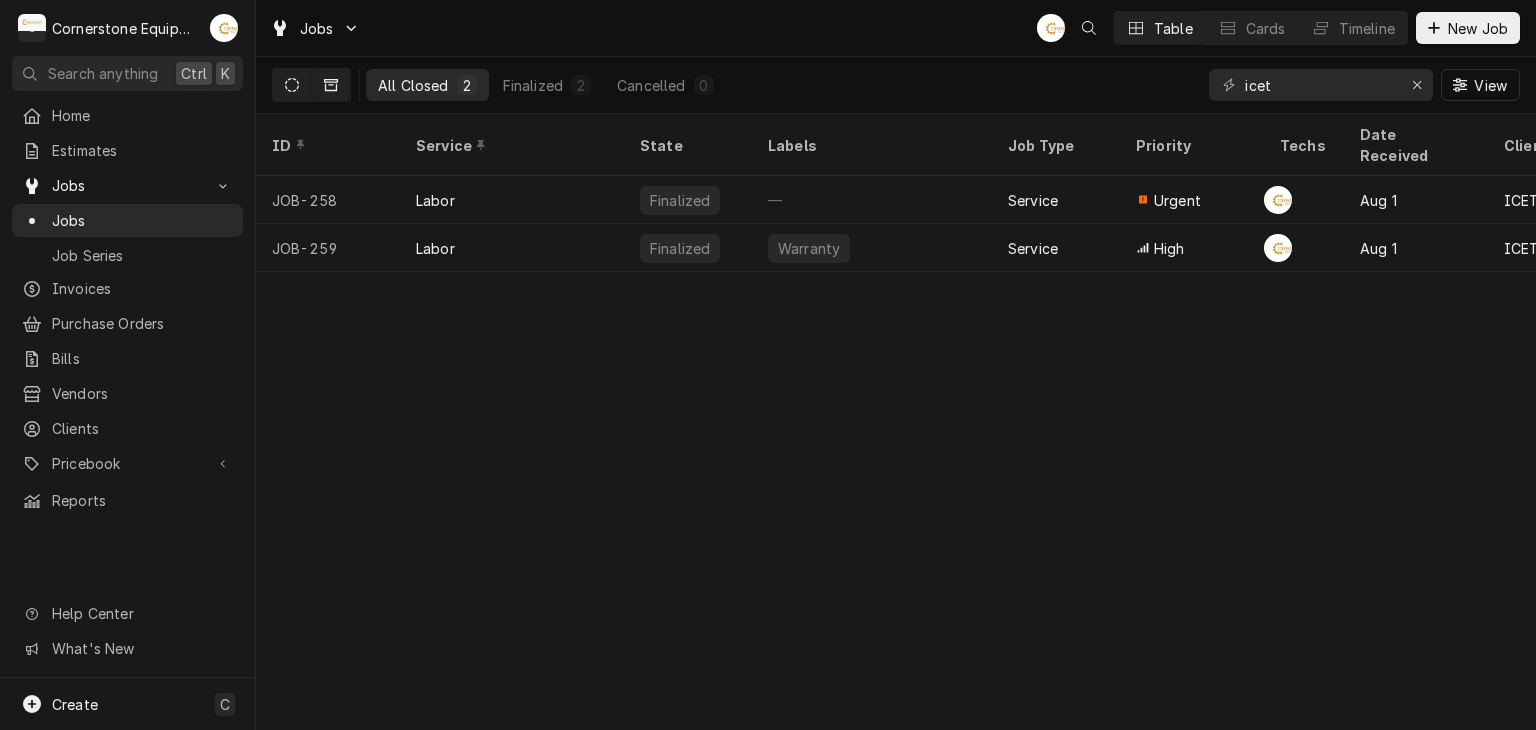 click 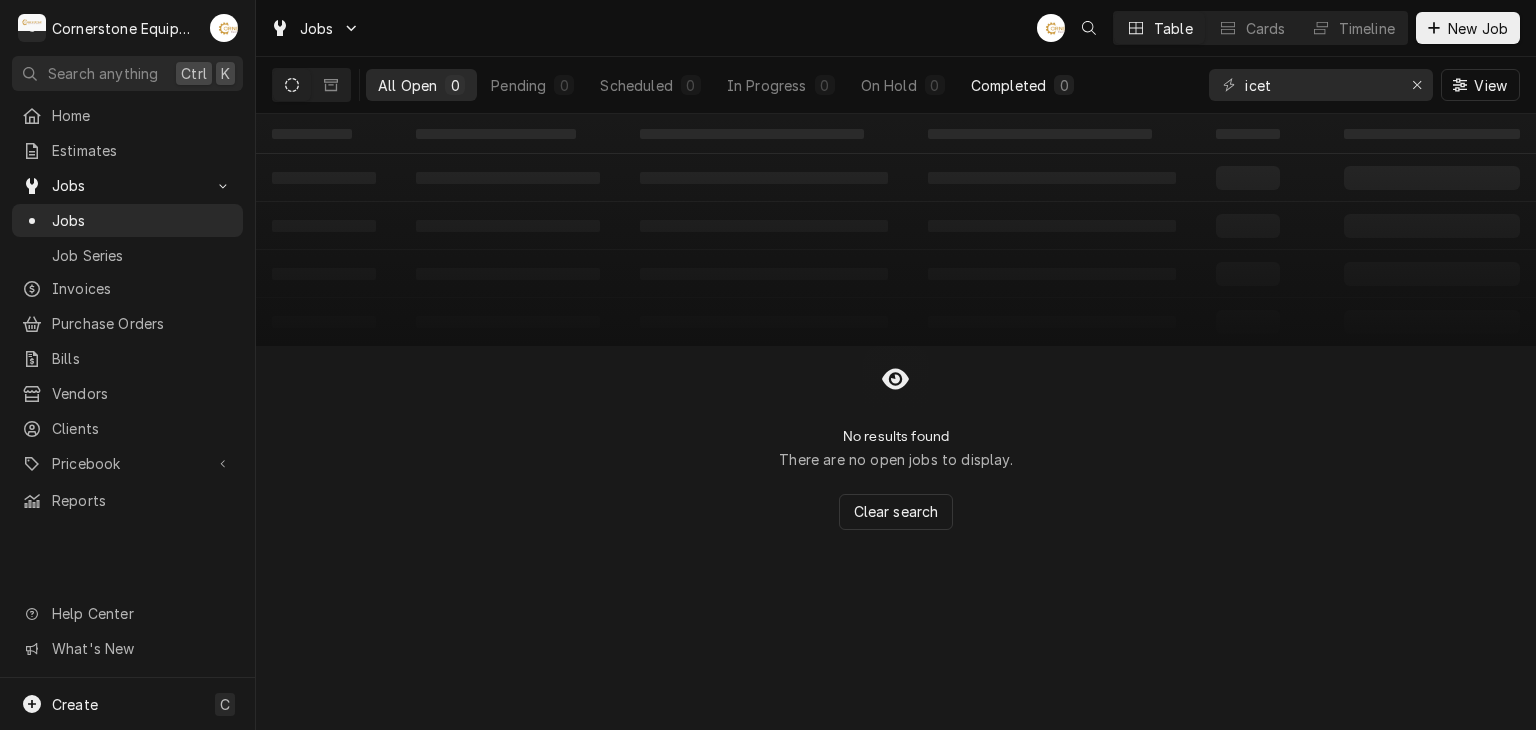 click on "Completed" at bounding box center [1008, 85] 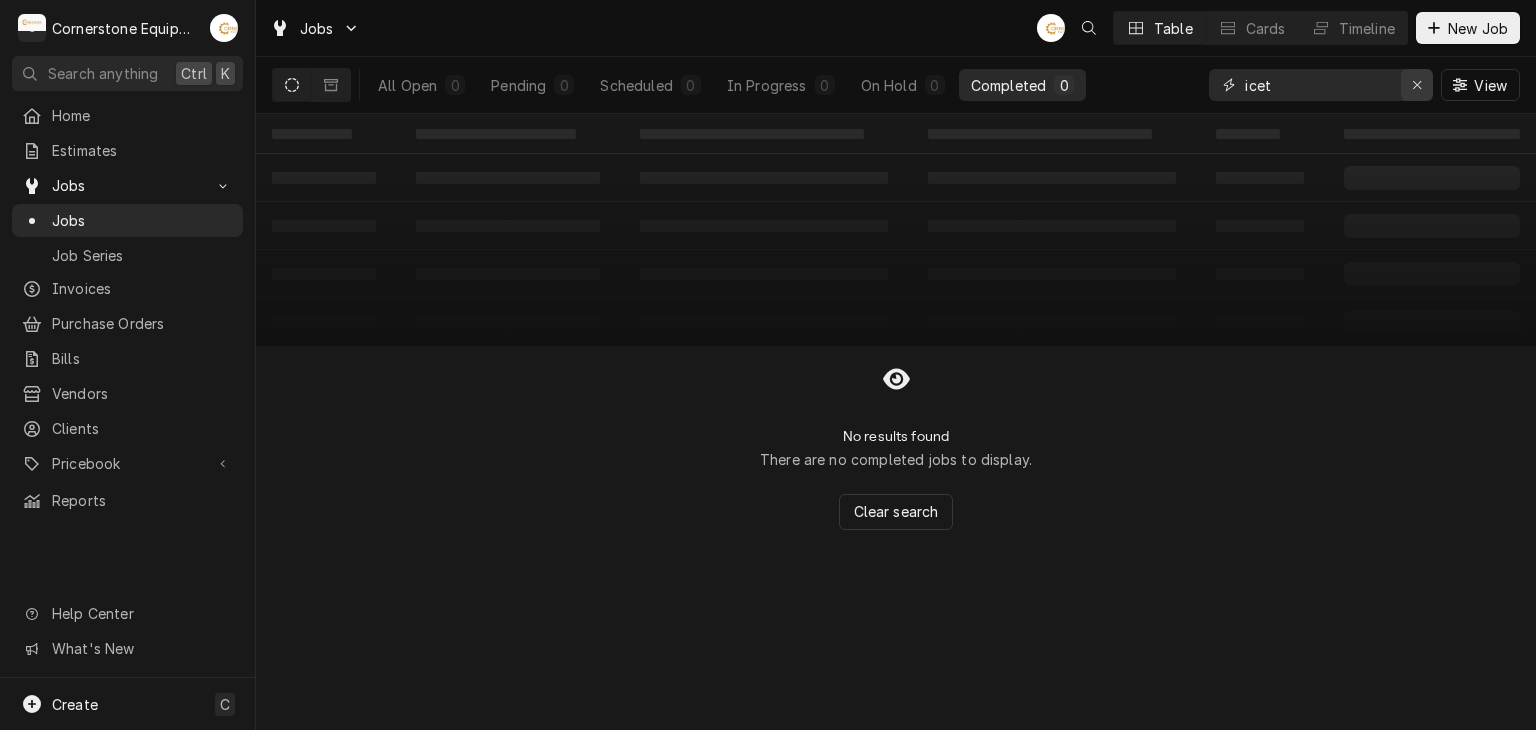click at bounding box center (1417, 85) 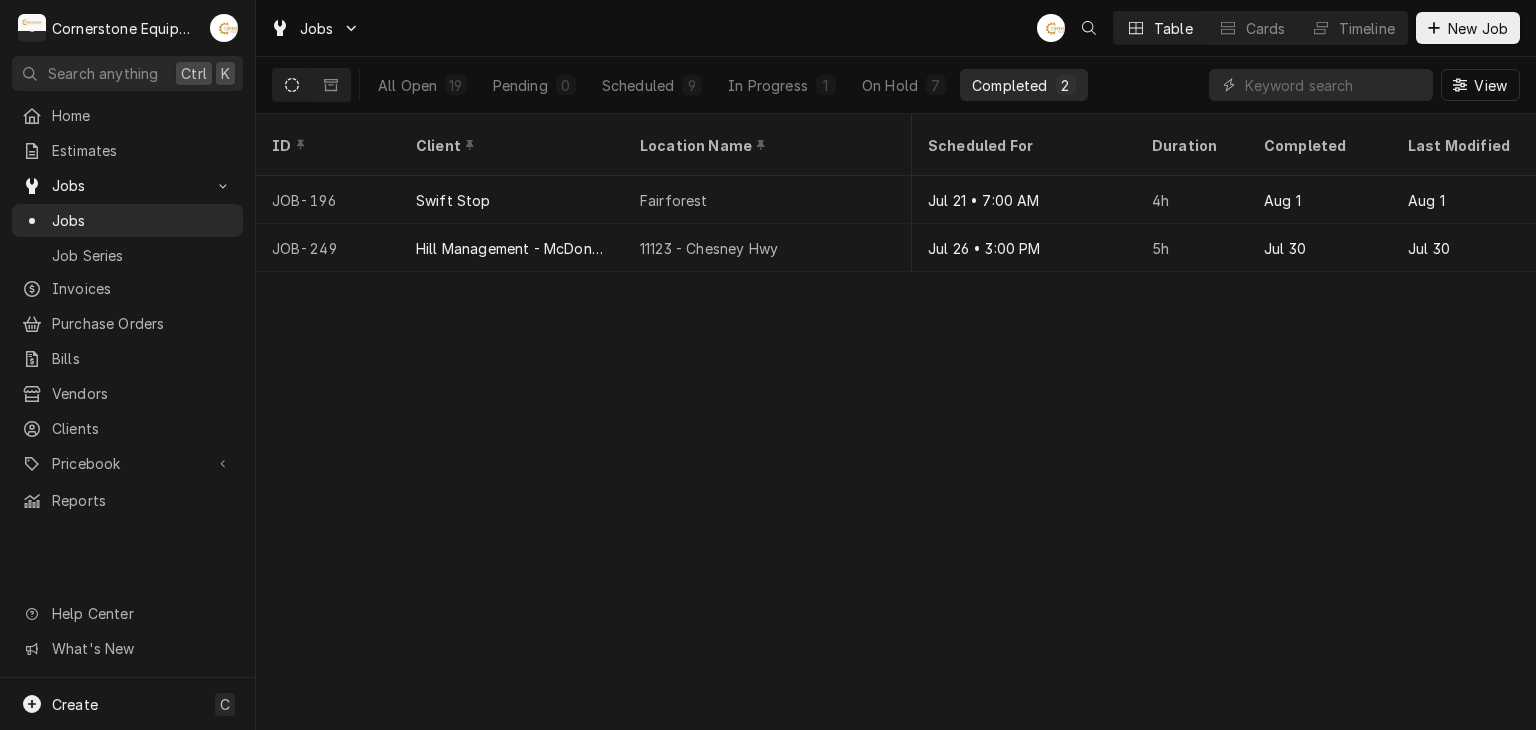 scroll, scrollTop: 0, scrollLeft: 0, axis: both 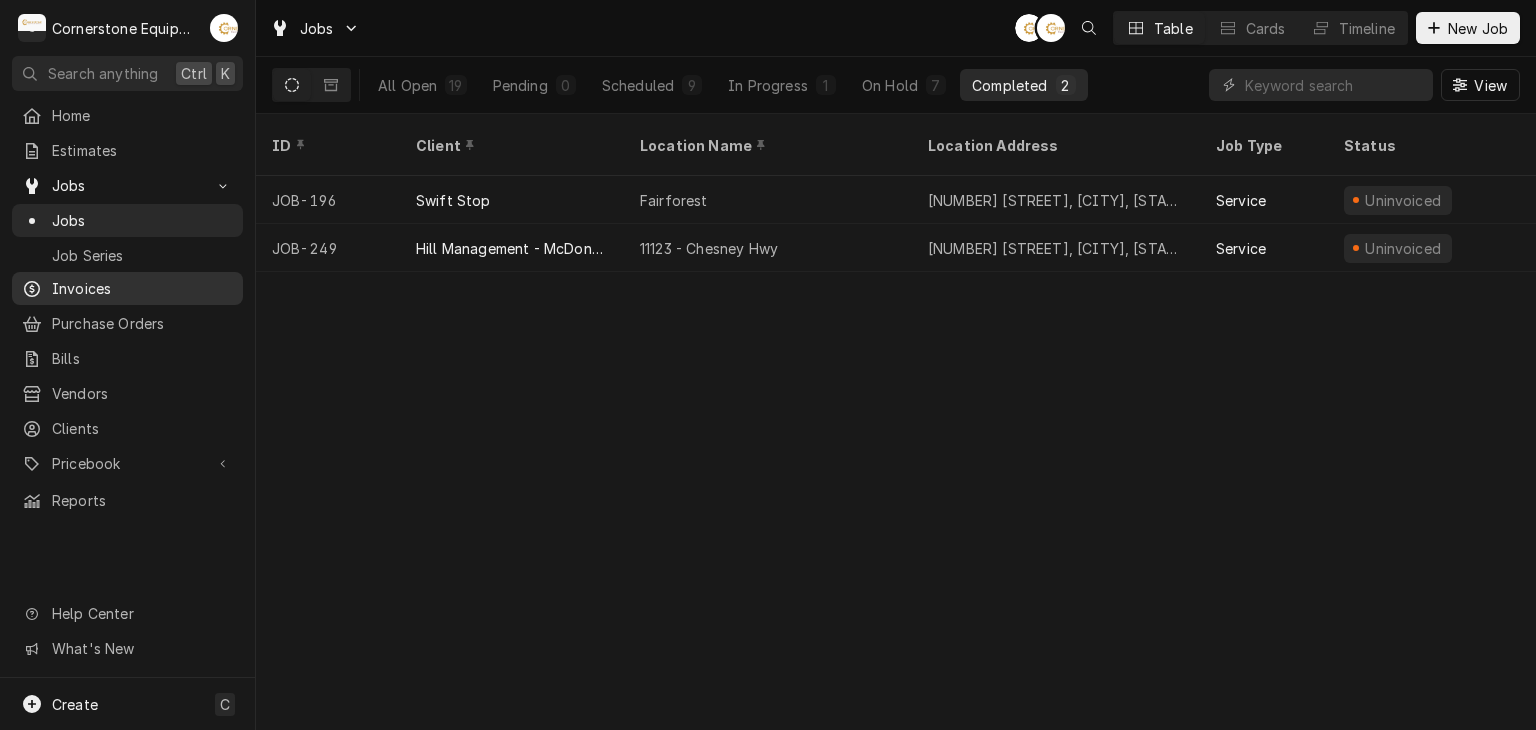 click on "Invoices" at bounding box center (142, 288) 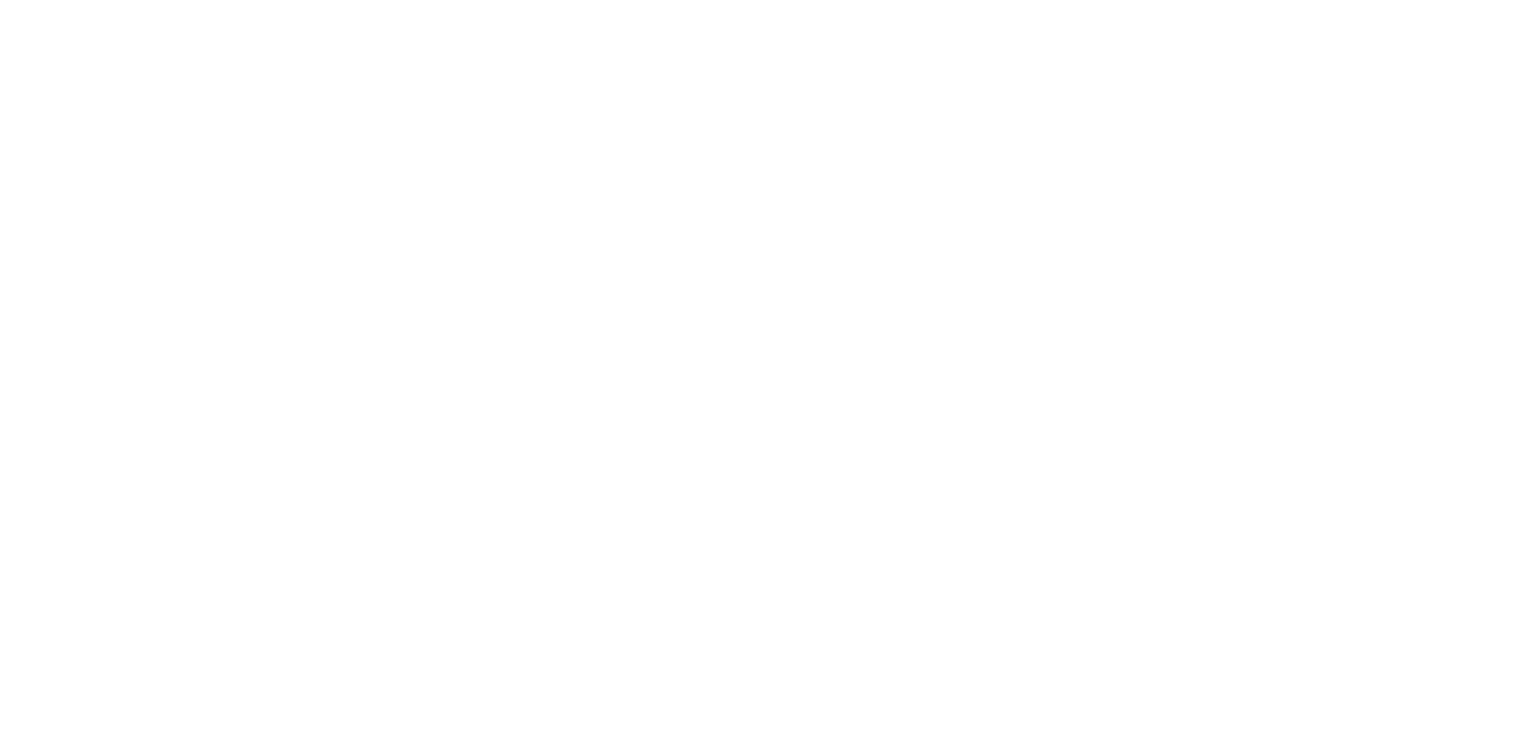 scroll, scrollTop: 0, scrollLeft: 0, axis: both 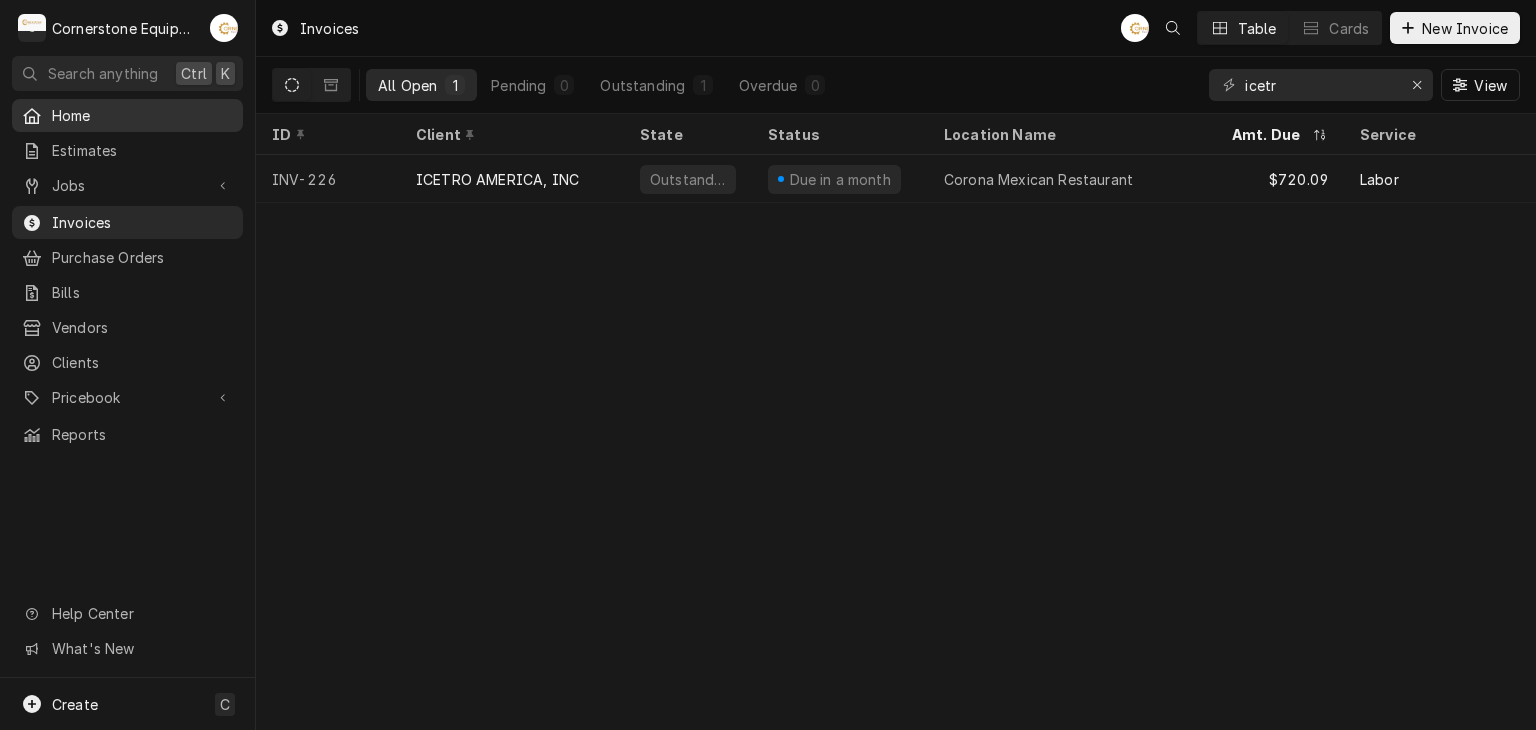 click on "Home" at bounding box center (127, 115) 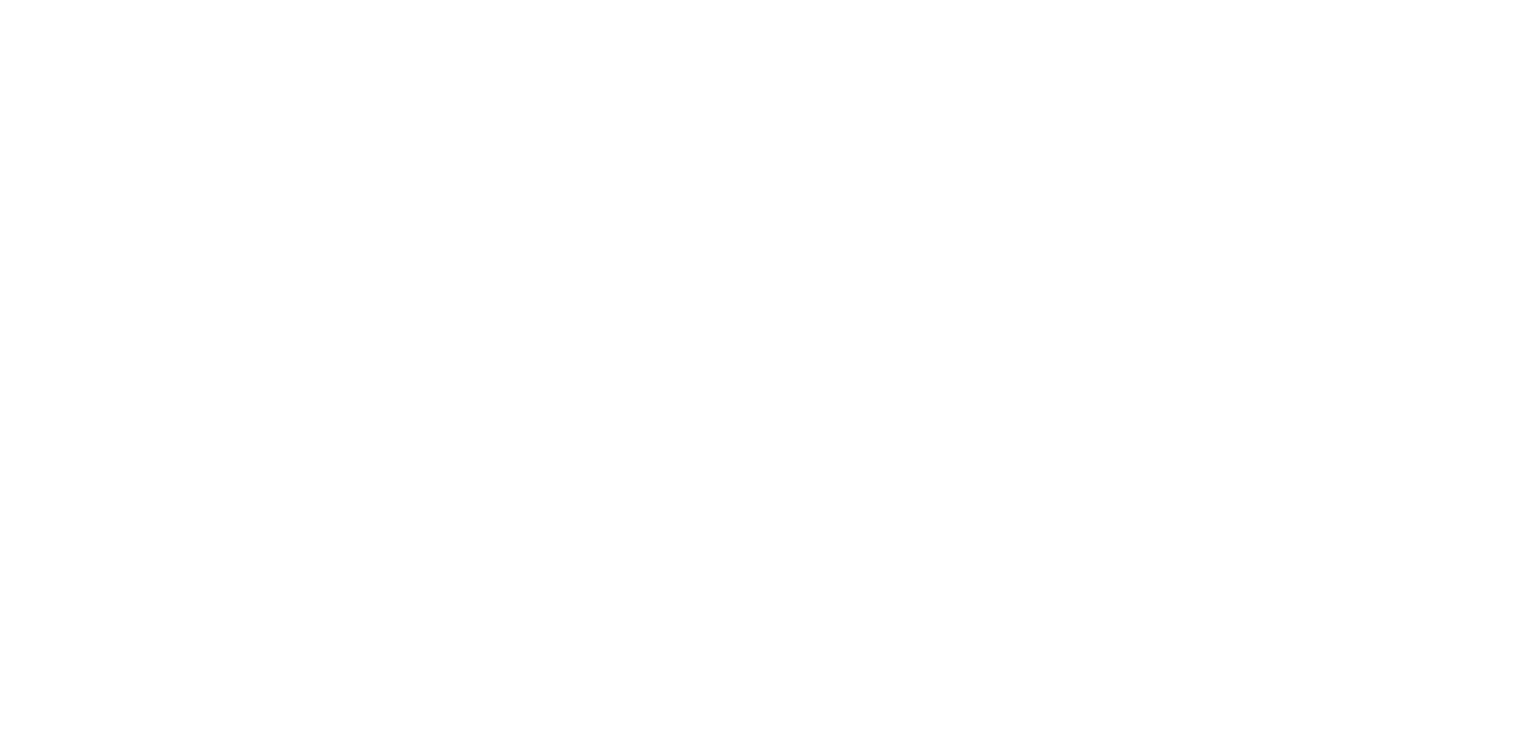 scroll, scrollTop: 0, scrollLeft: 0, axis: both 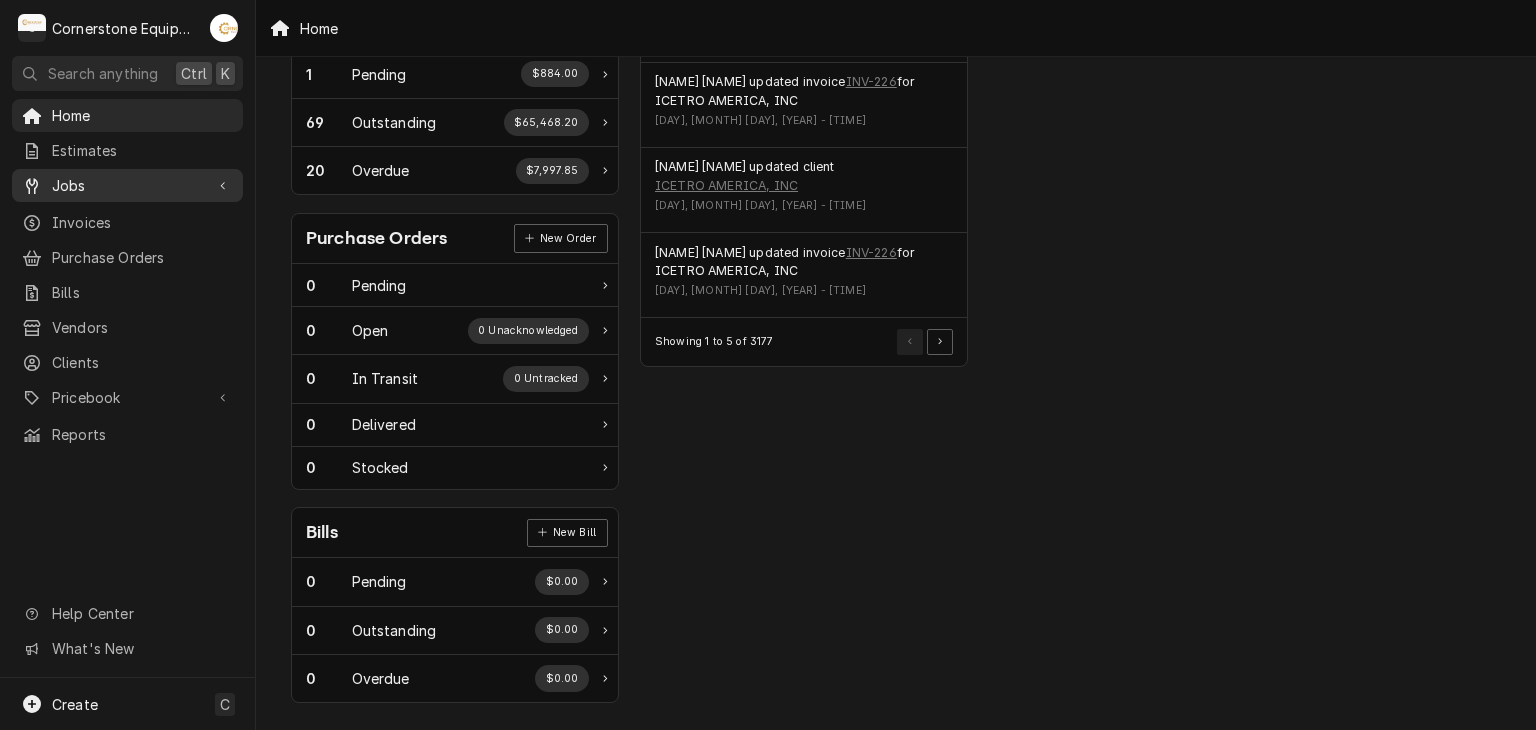 click on "Jobs" at bounding box center [127, 185] 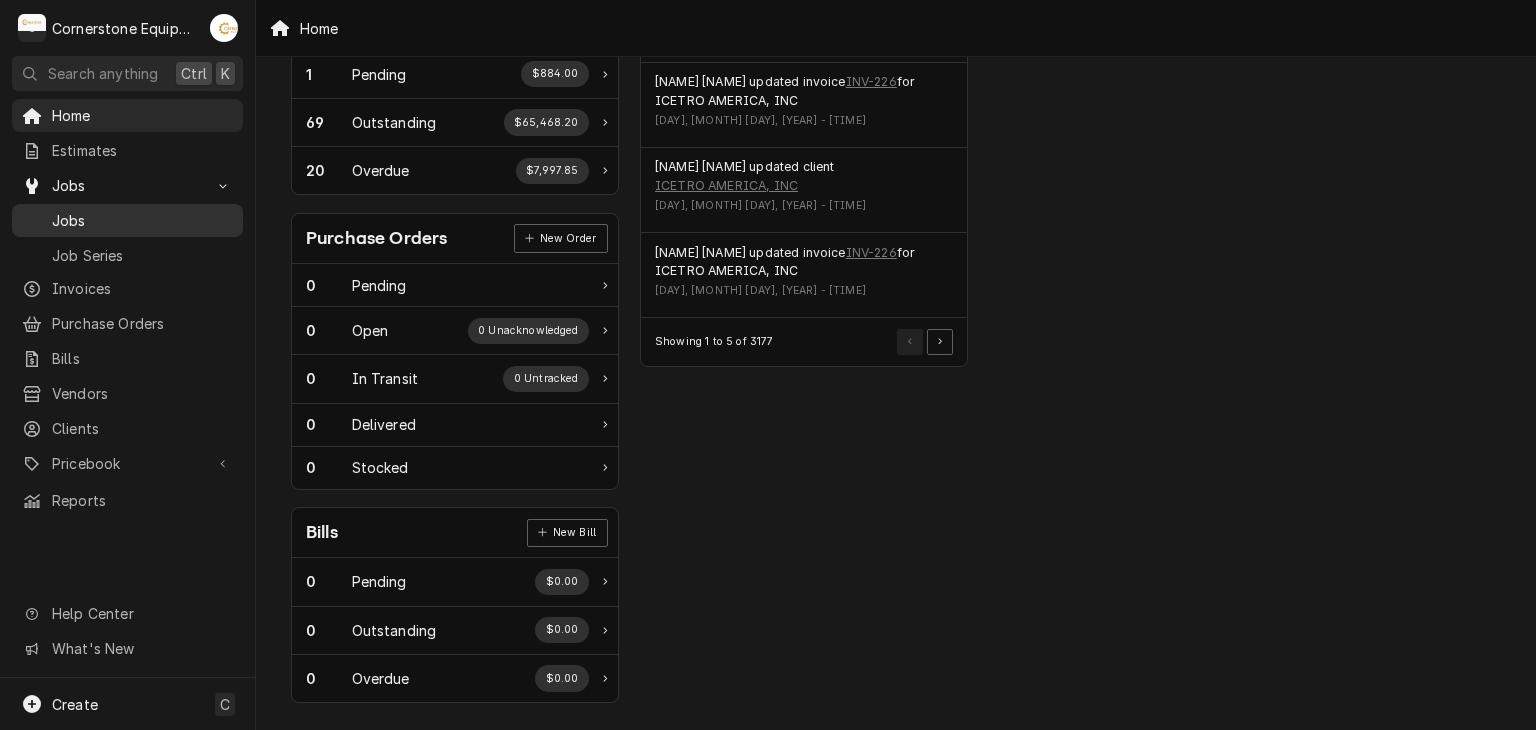 click on "Jobs" at bounding box center [142, 220] 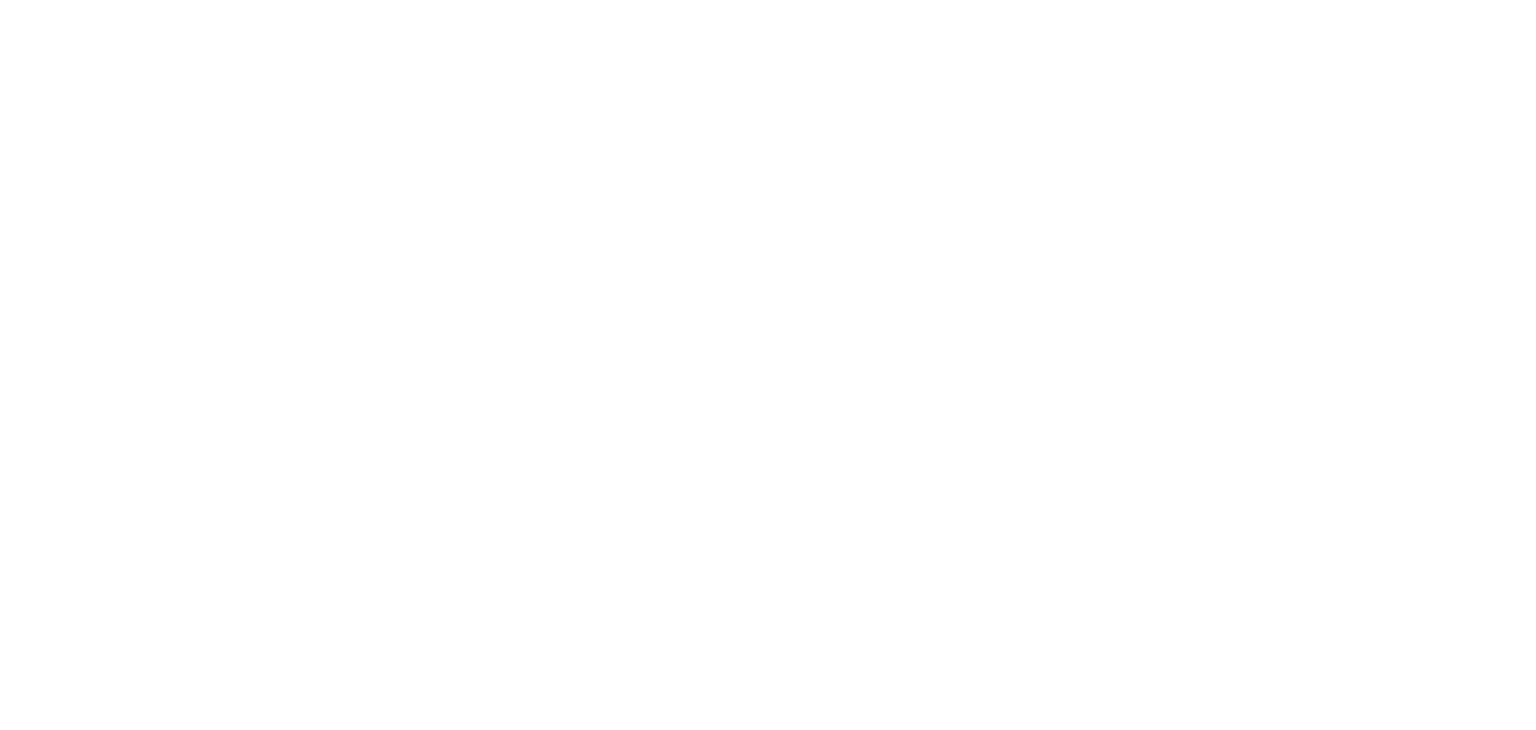scroll, scrollTop: 0, scrollLeft: 0, axis: both 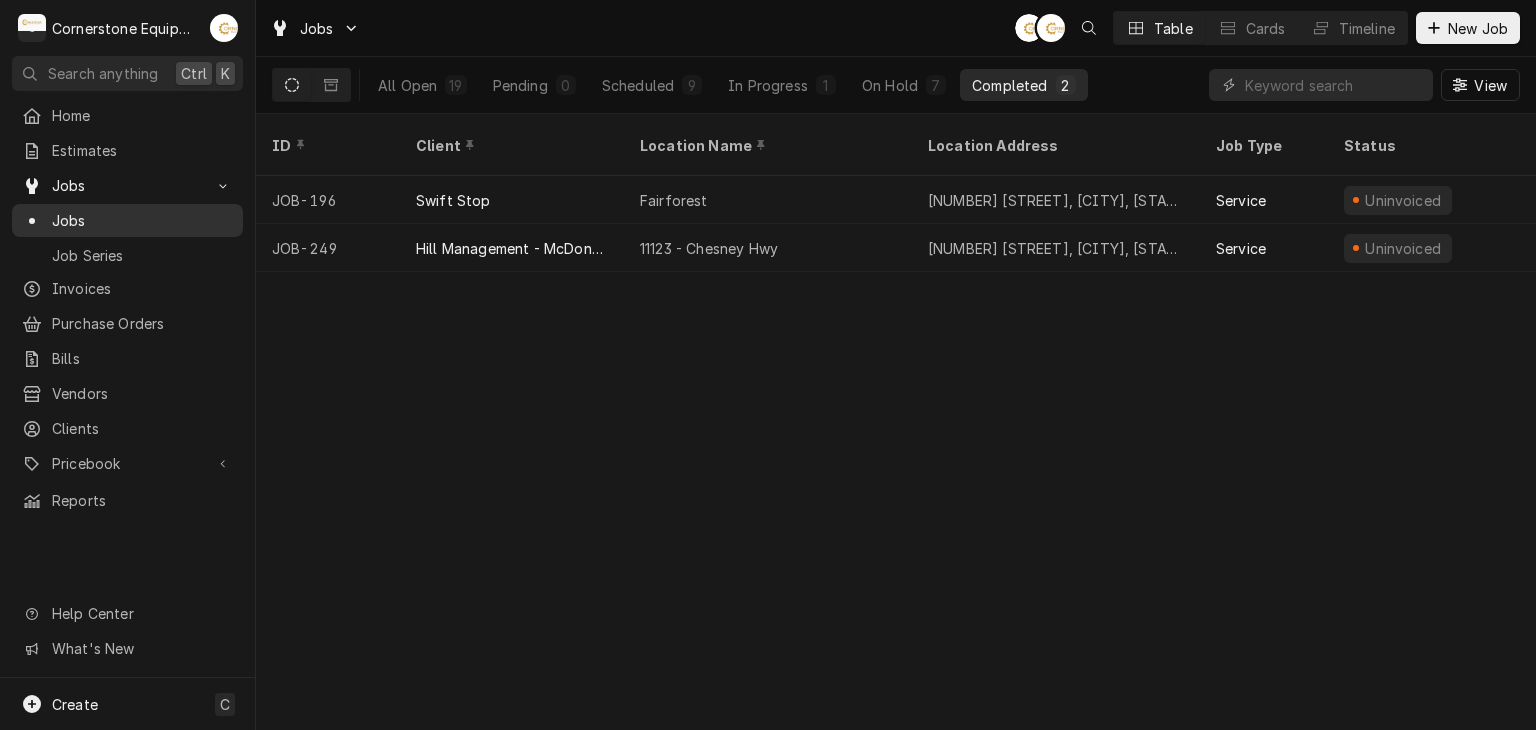 click on "Jobs" at bounding box center [142, 220] 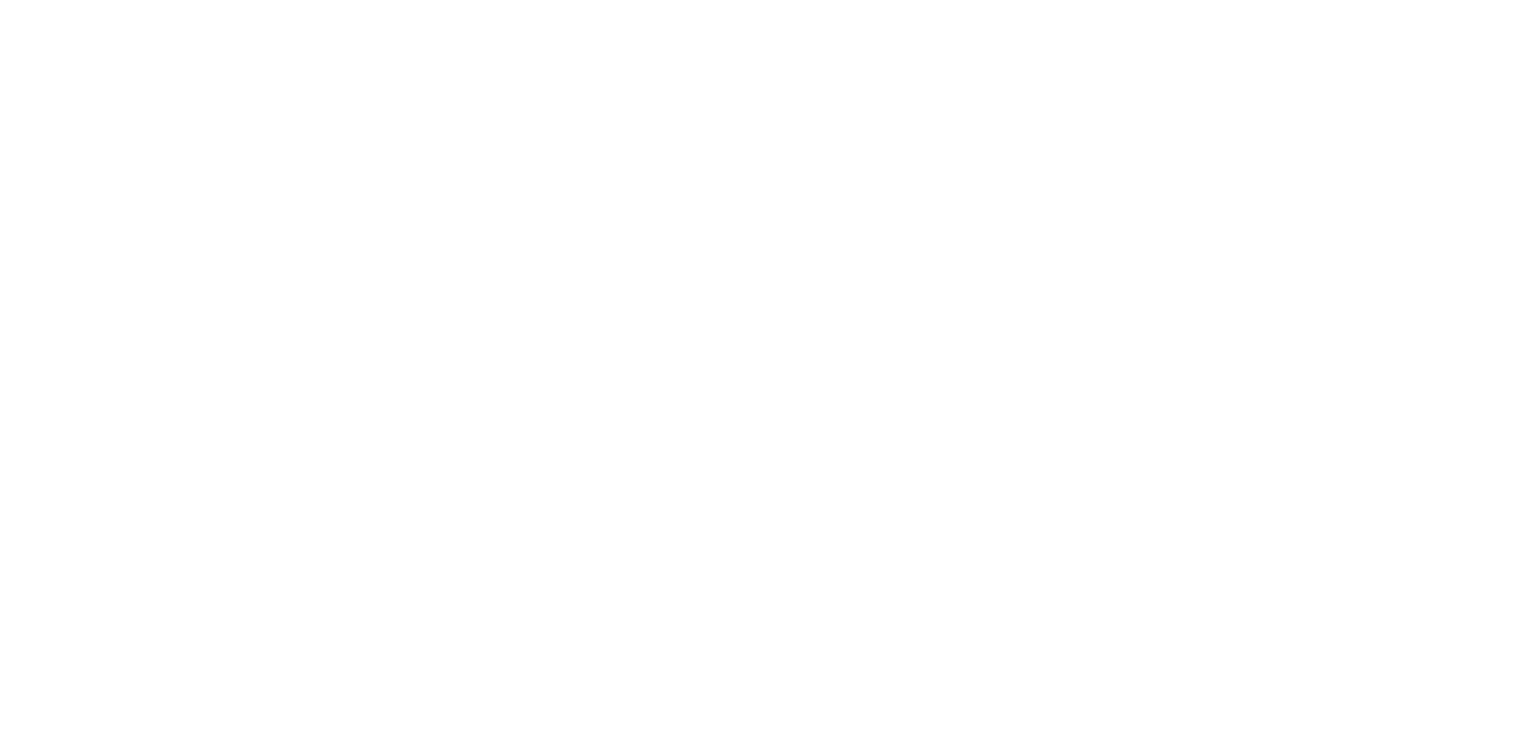 scroll, scrollTop: 0, scrollLeft: 0, axis: both 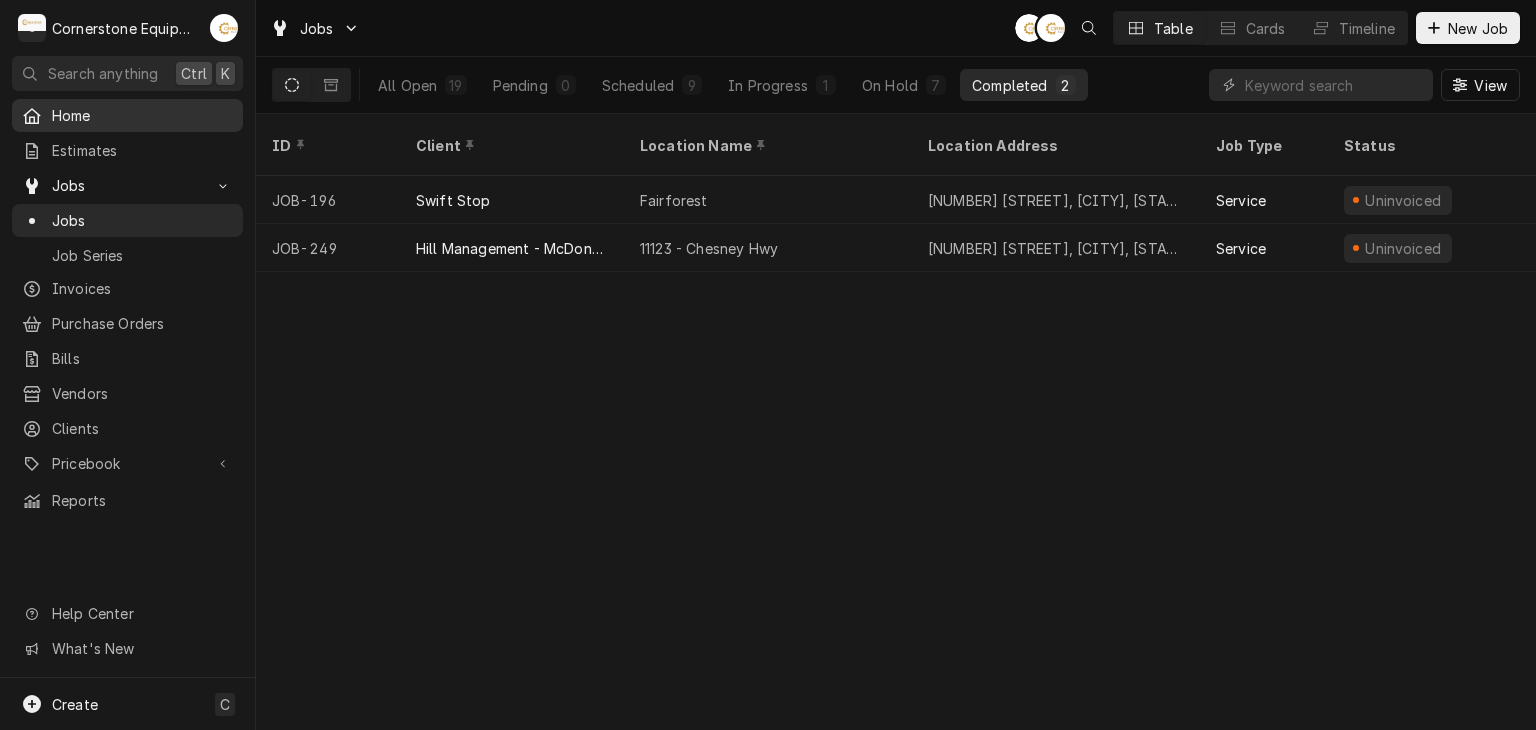 click on "Home" at bounding box center (142, 115) 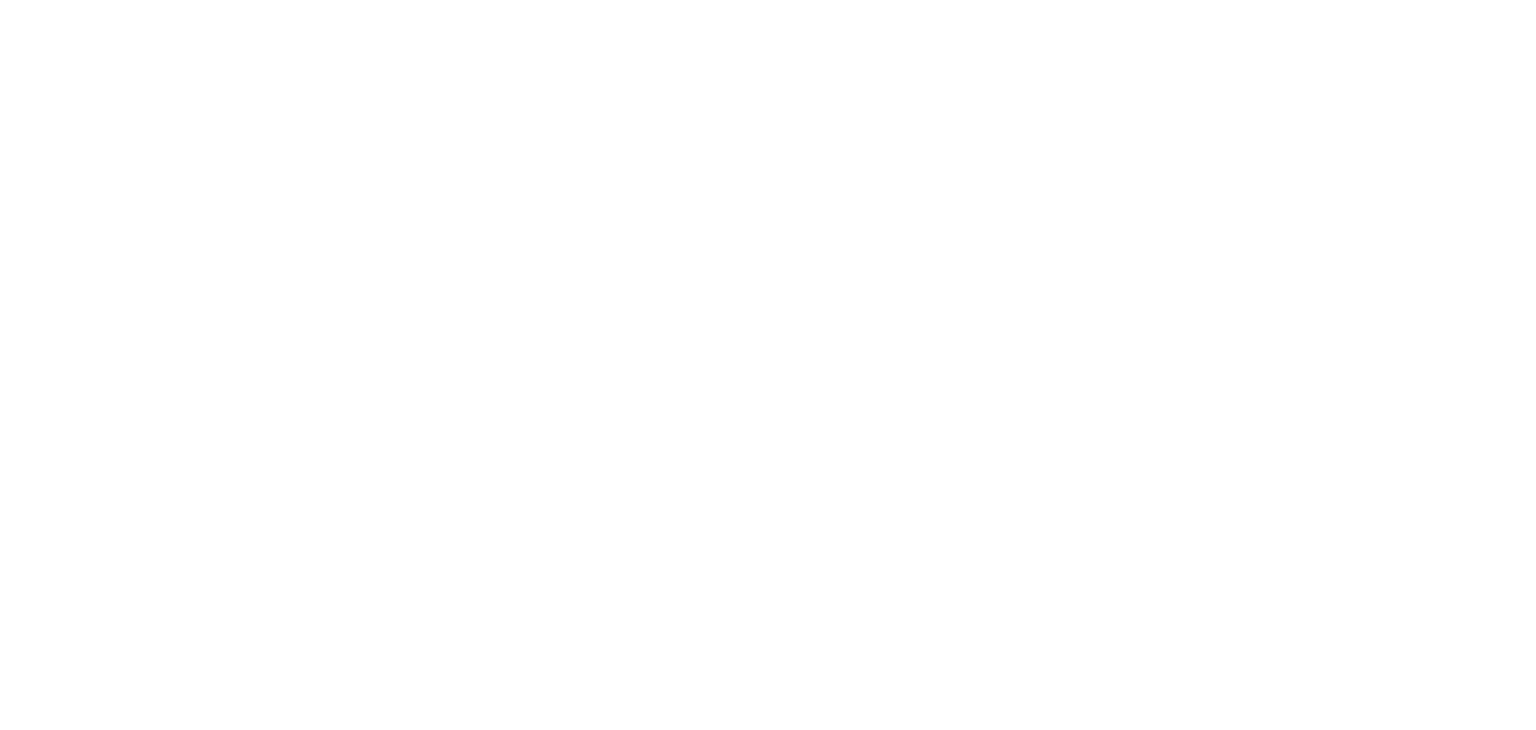 scroll, scrollTop: 0, scrollLeft: 0, axis: both 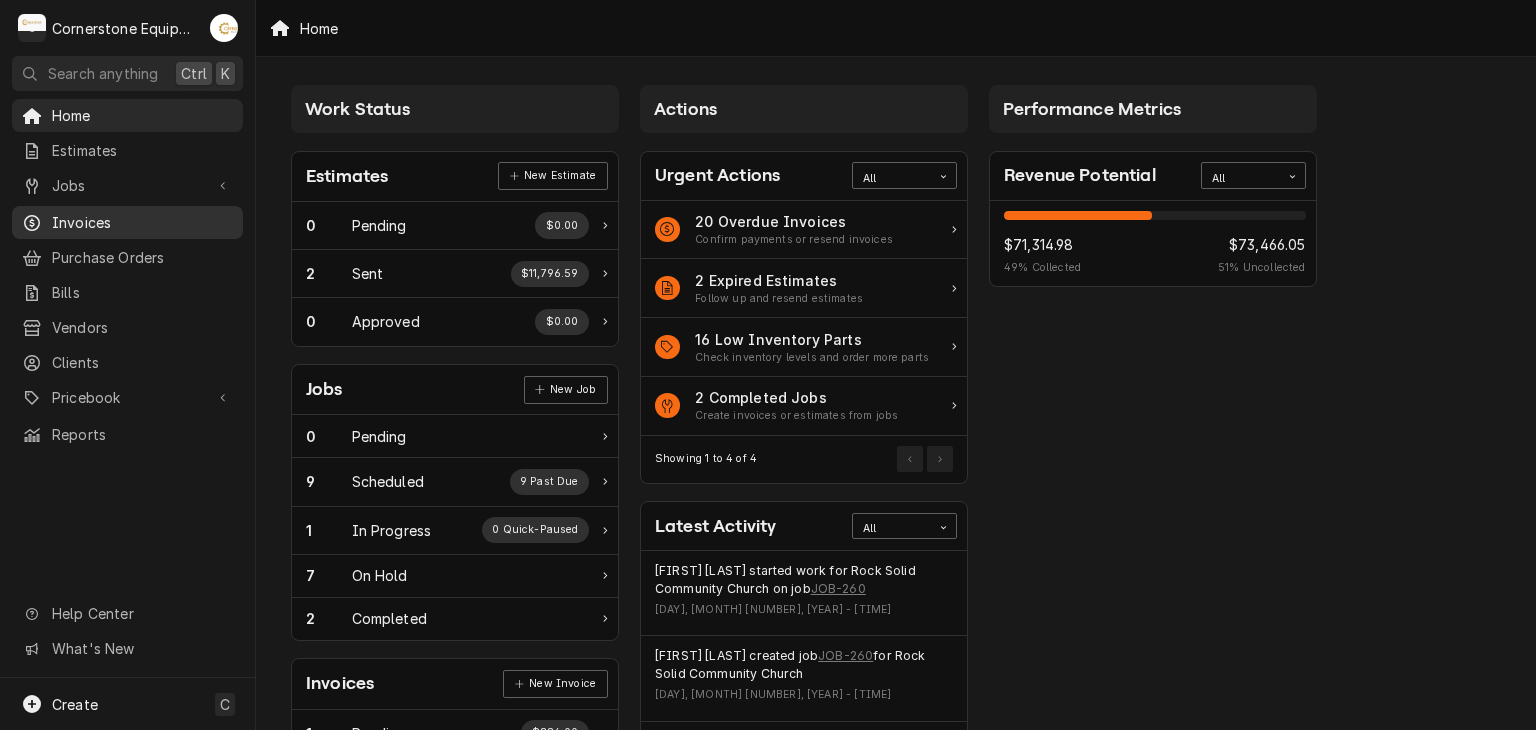 click on "Invoices" at bounding box center [142, 222] 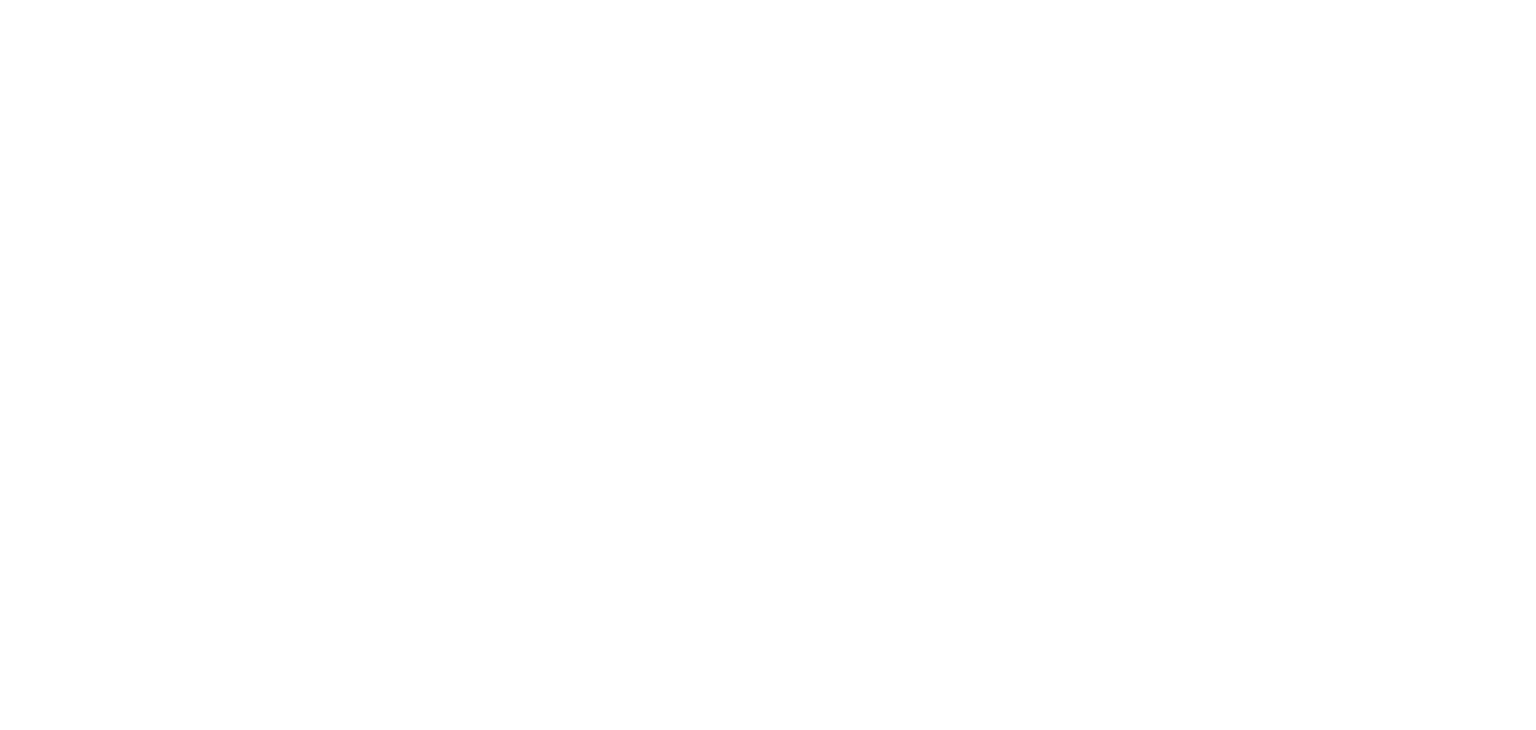 scroll, scrollTop: 0, scrollLeft: 0, axis: both 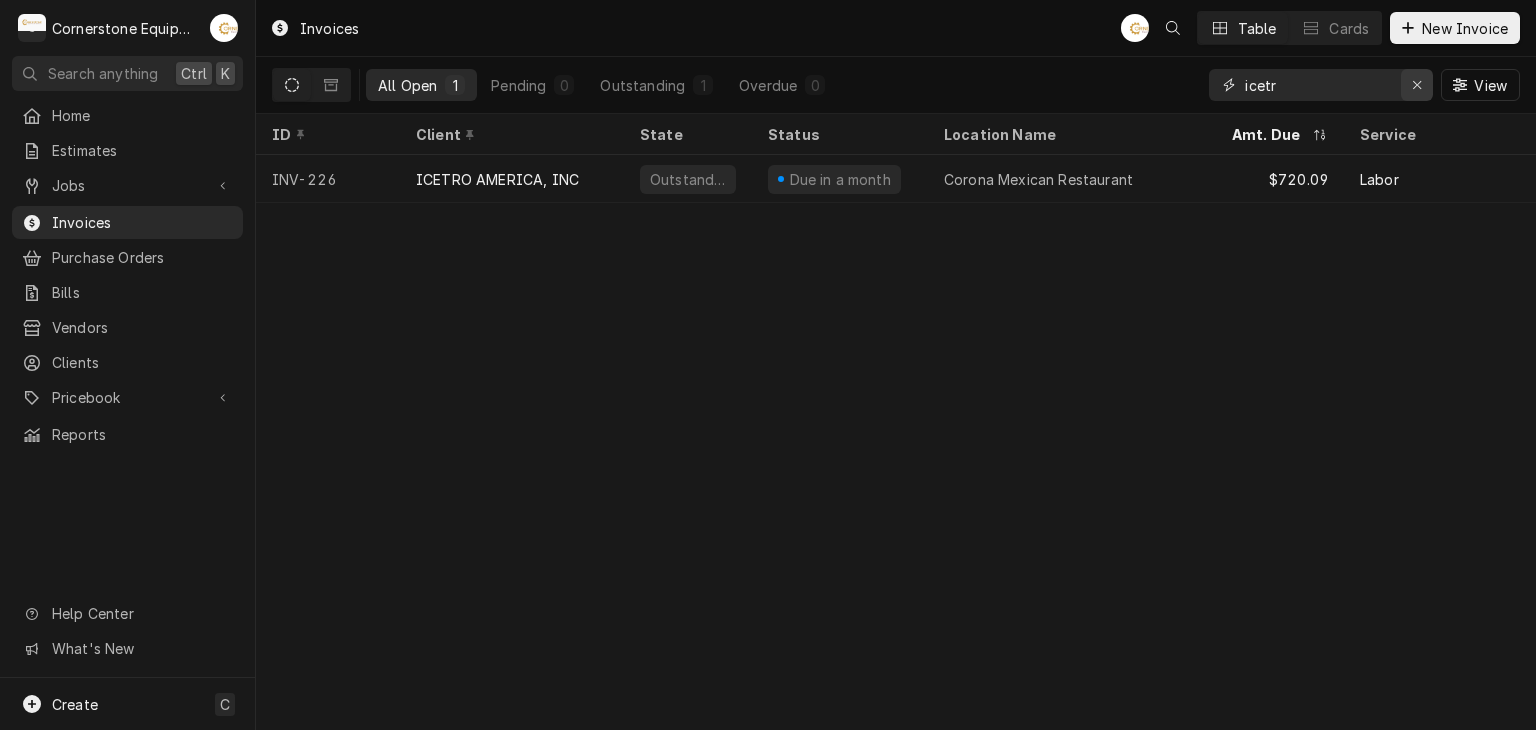click at bounding box center [1417, 85] 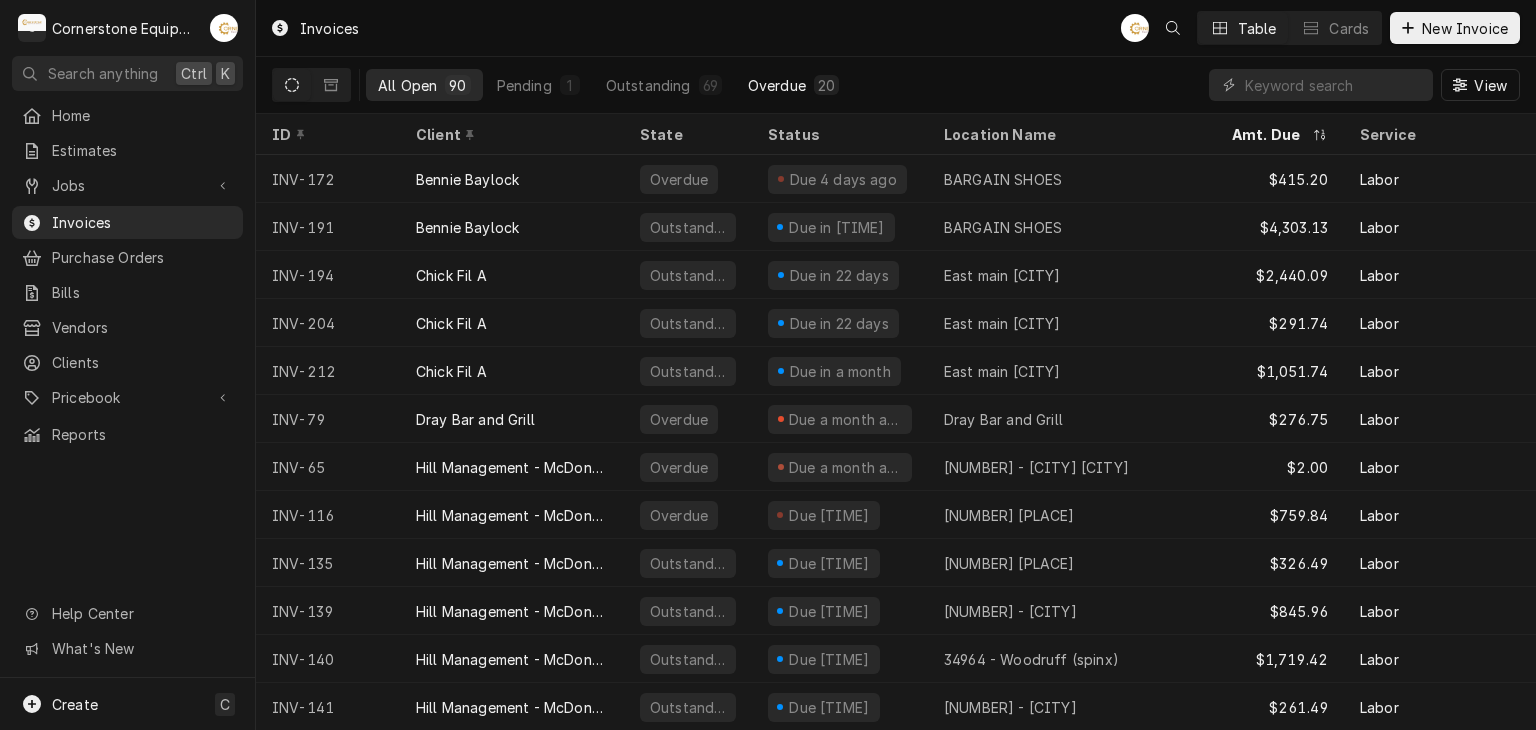 click on "20" at bounding box center (826, 85) 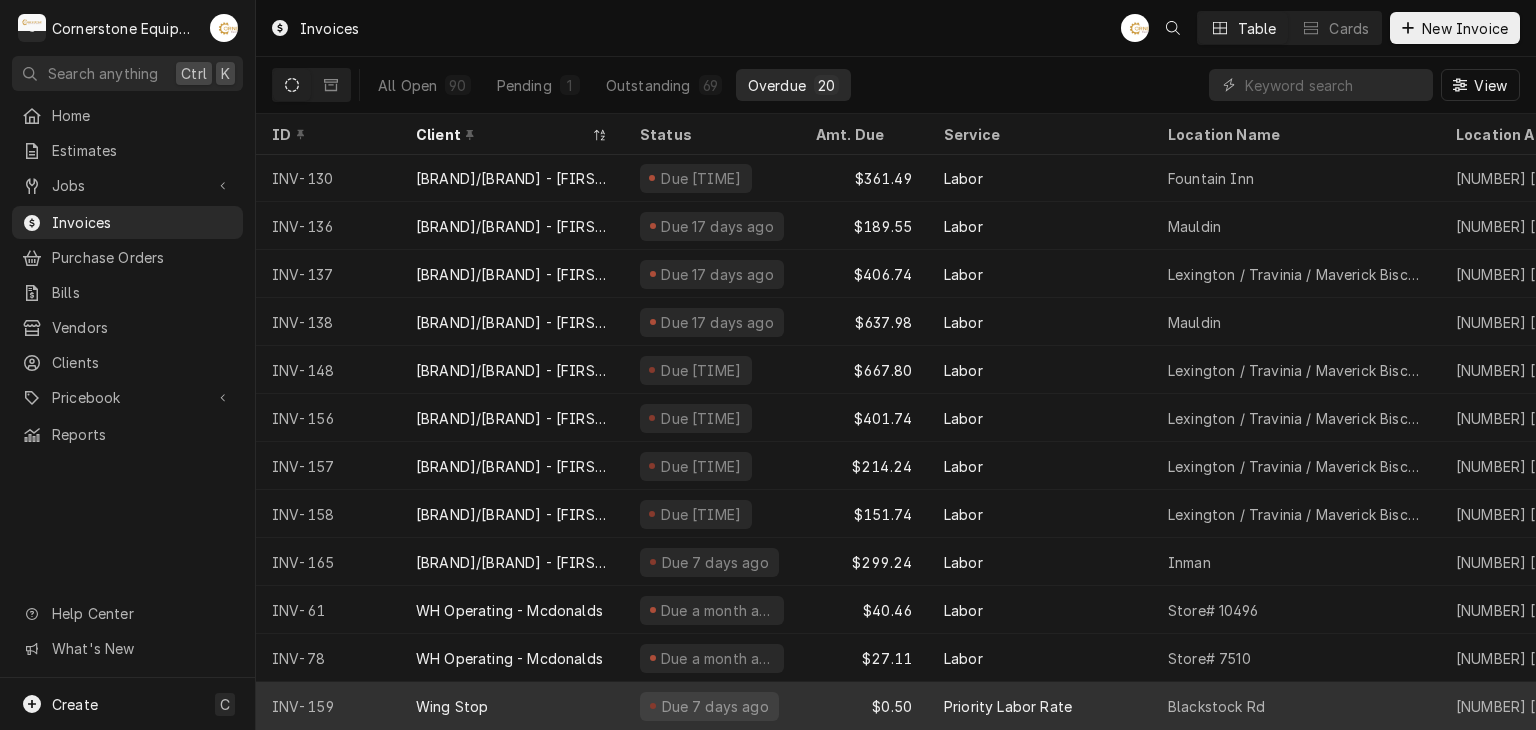 scroll, scrollTop: 0, scrollLeft: 0, axis: both 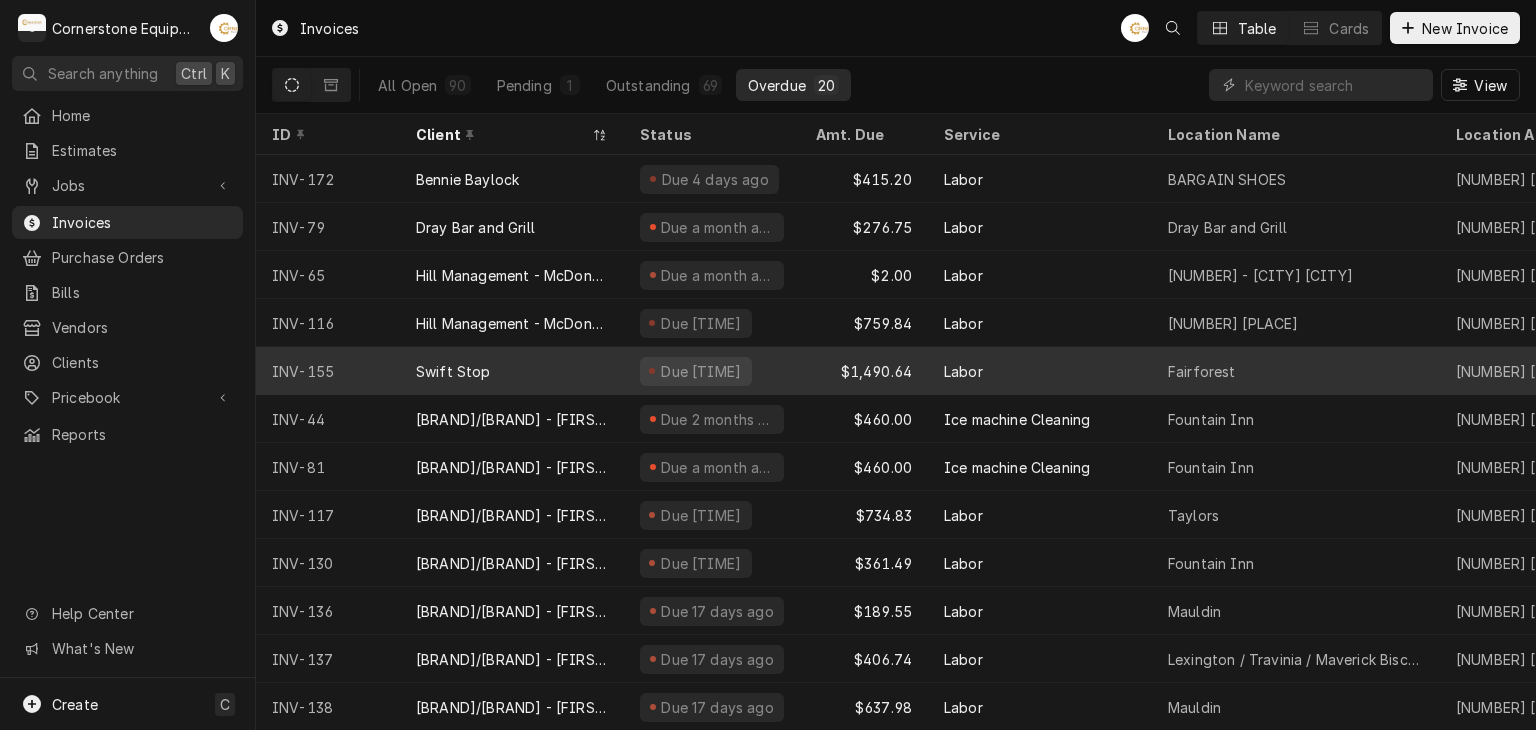 click on "Swift Stop" at bounding box center (512, 371) 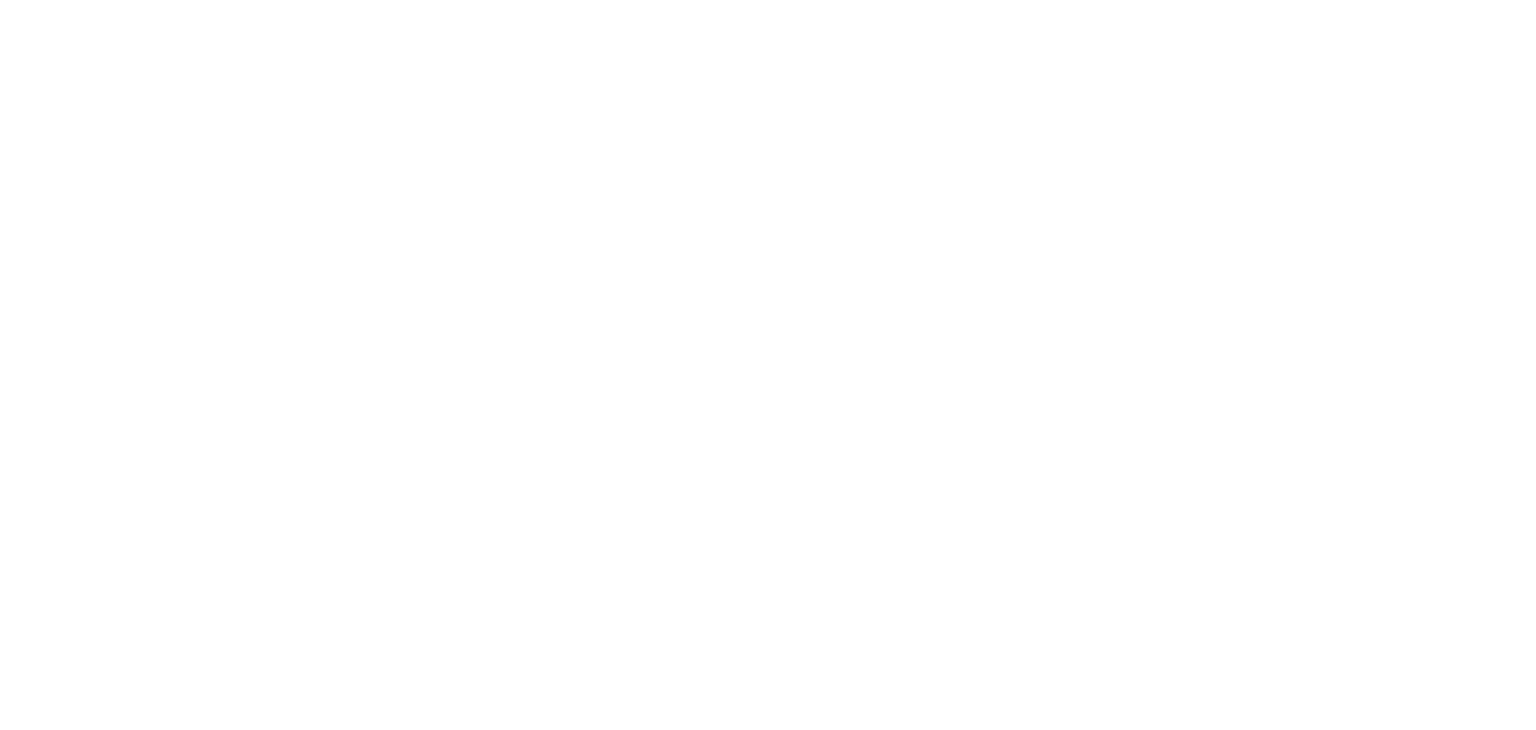 scroll, scrollTop: 0, scrollLeft: 0, axis: both 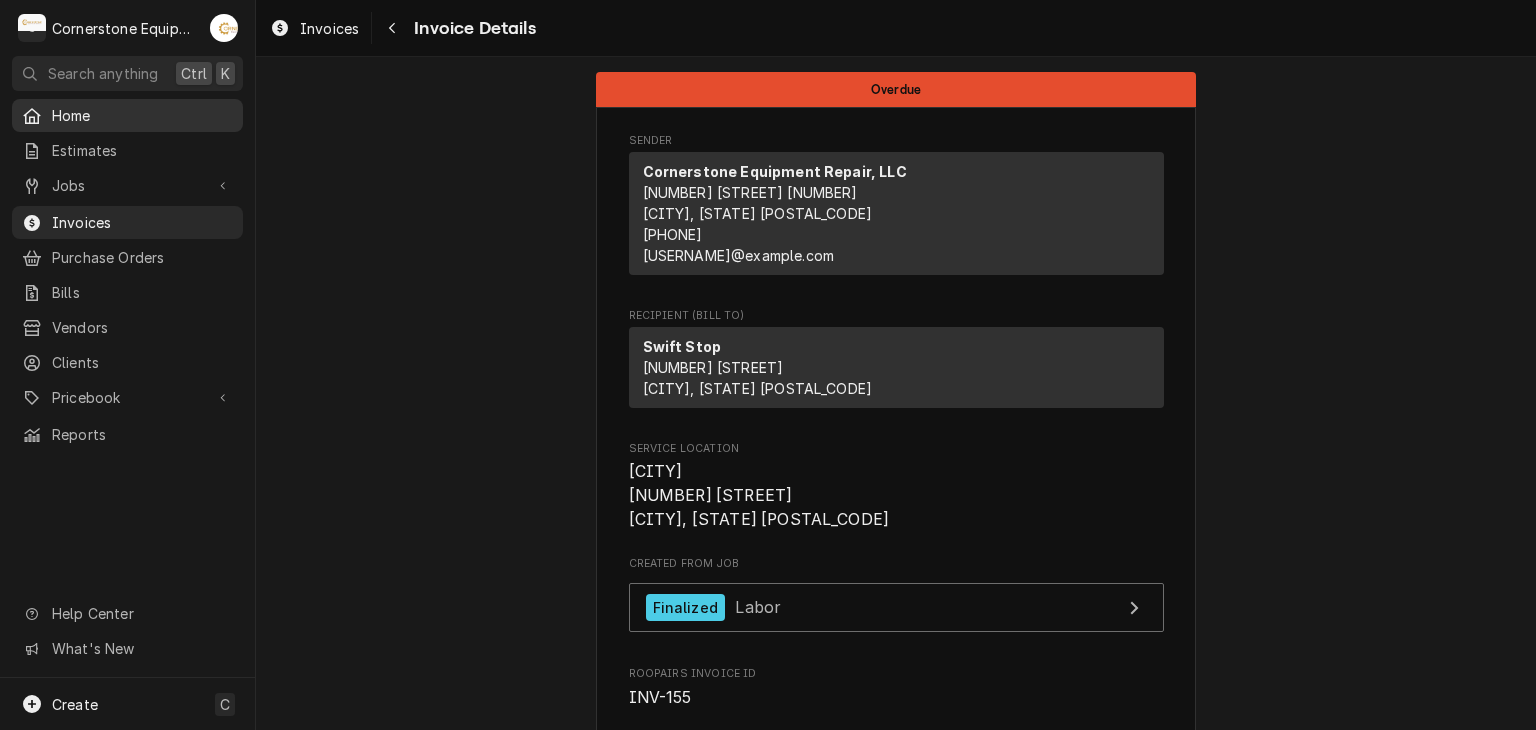 click on "Home" at bounding box center (142, 115) 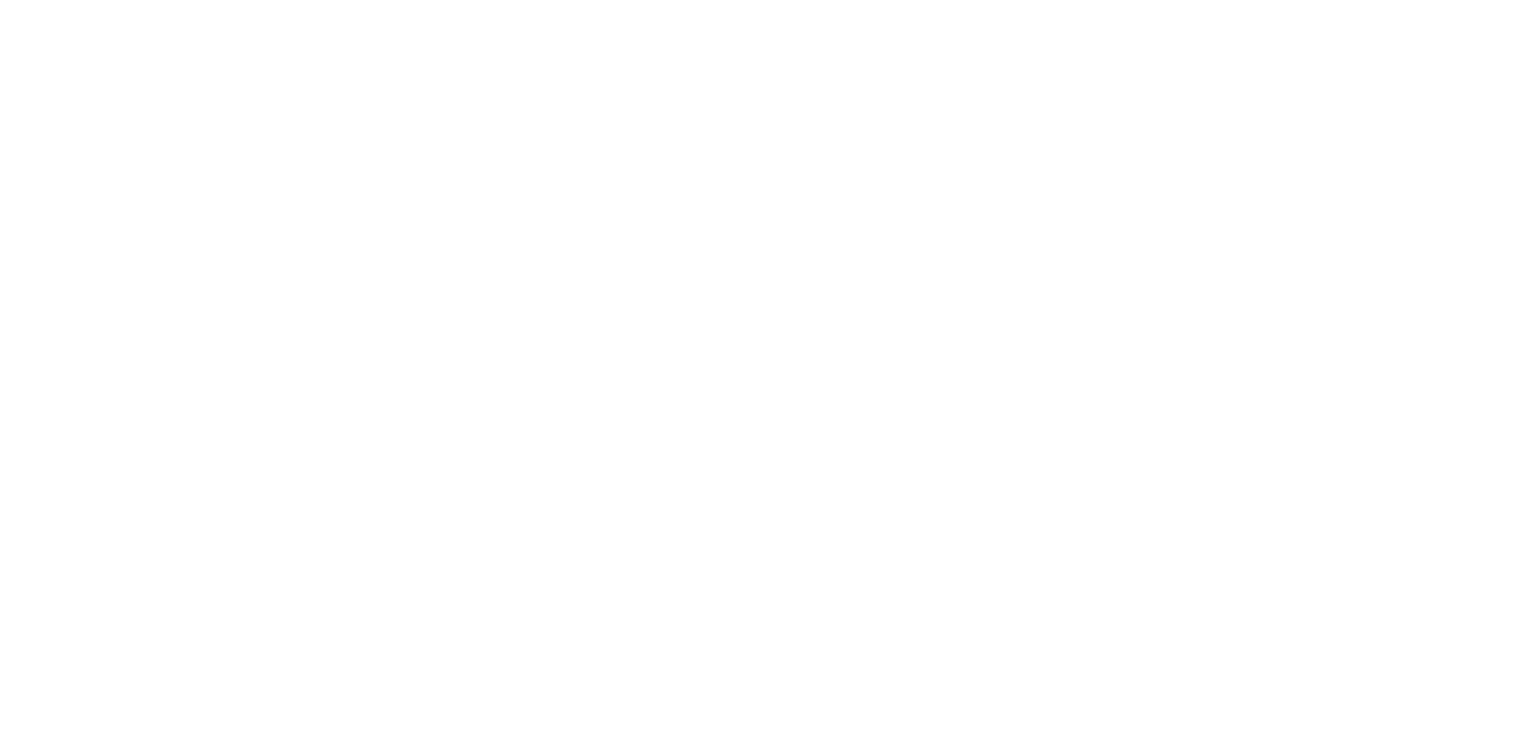 scroll, scrollTop: 0, scrollLeft: 0, axis: both 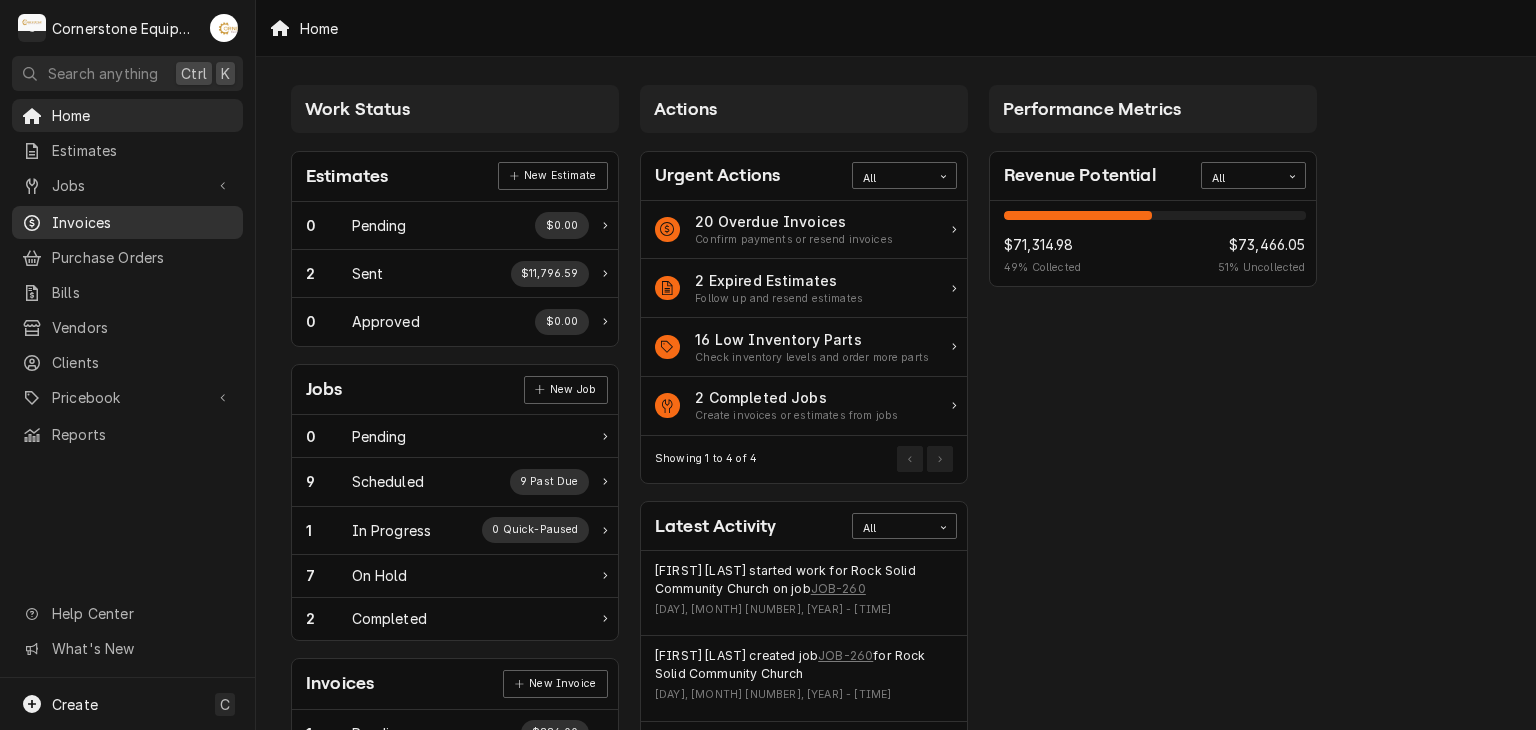 click on "Invoices" at bounding box center (142, 222) 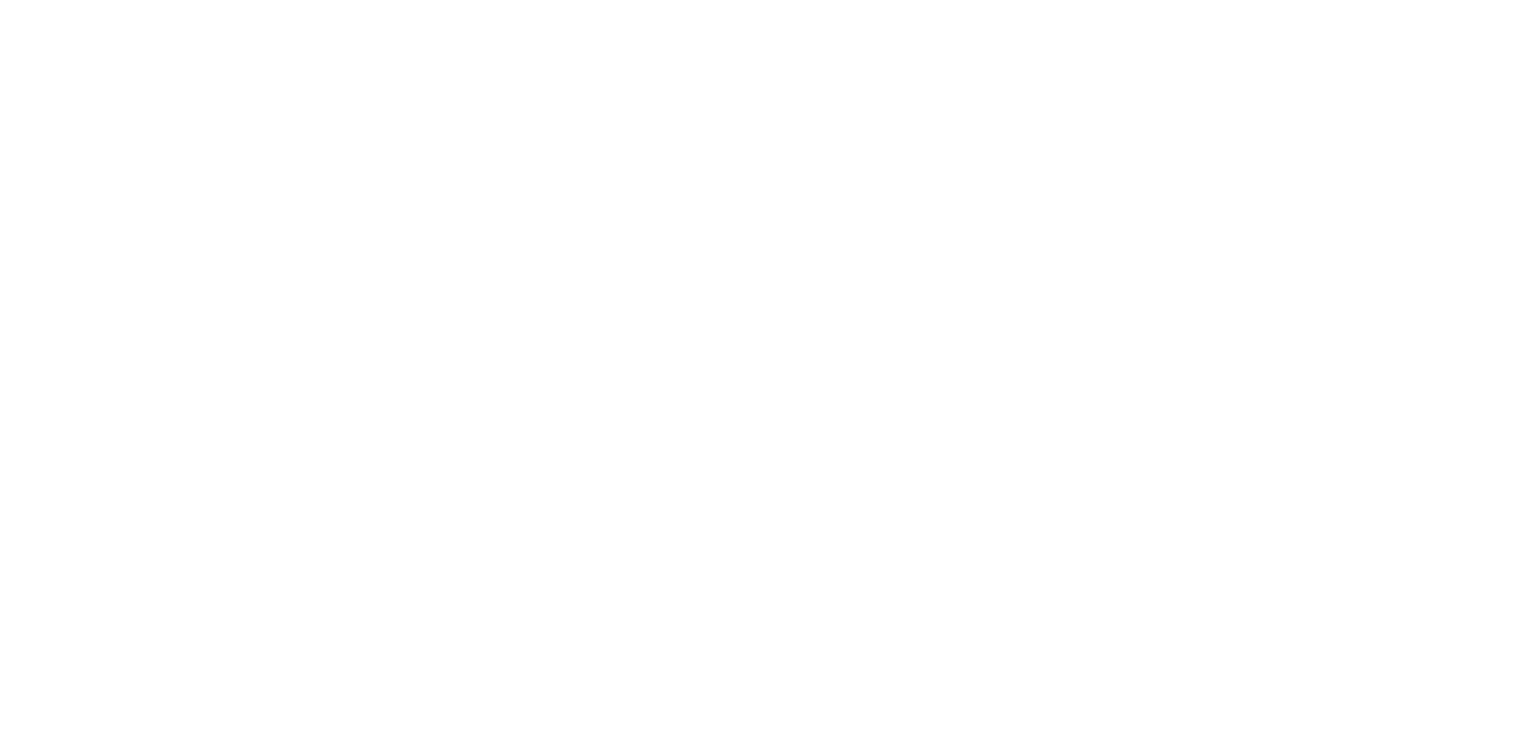 scroll, scrollTop: 0, scrollLeft: 0, axis: both 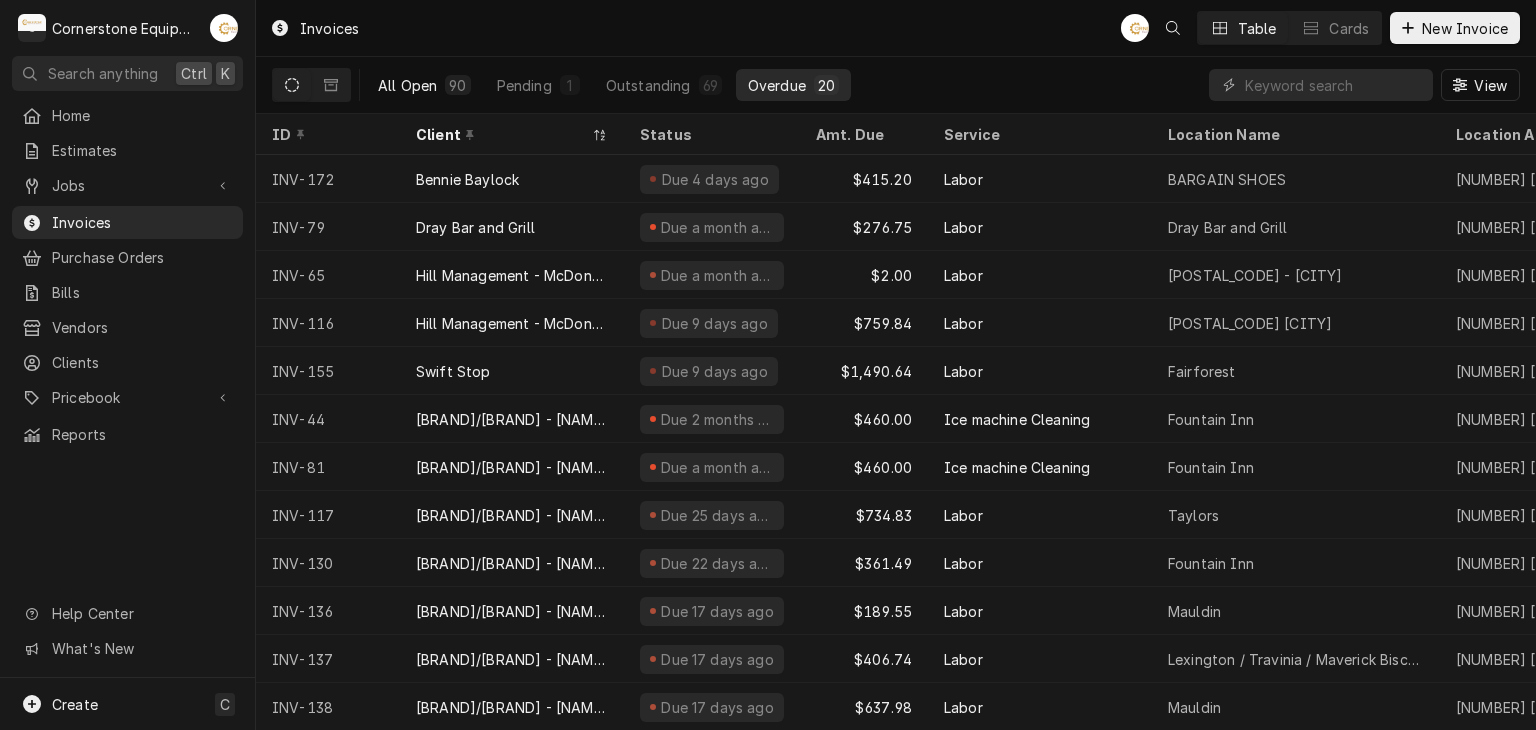 click on "All Open" at bounding box center (407, 85) 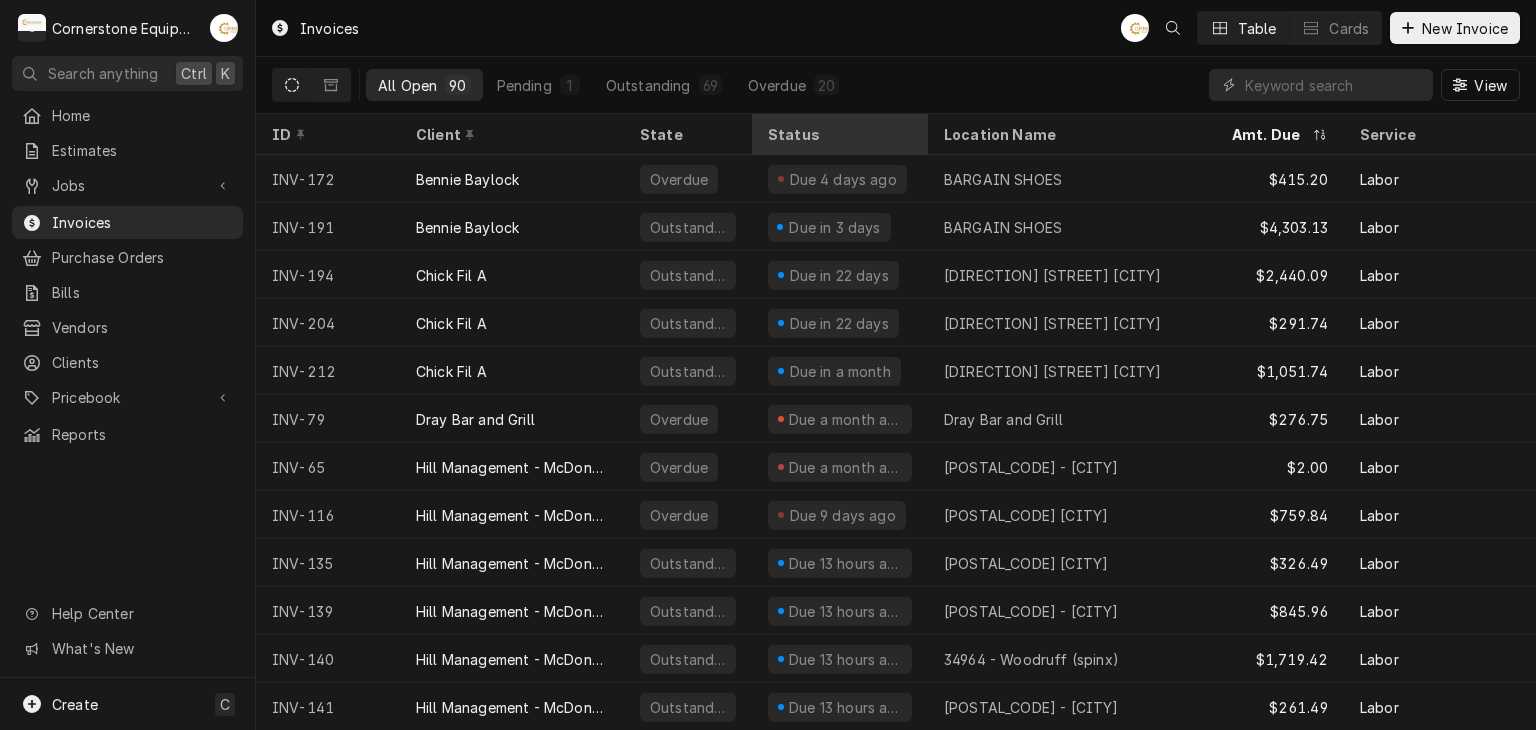 click on "Status" at bounding box center (838, 134) 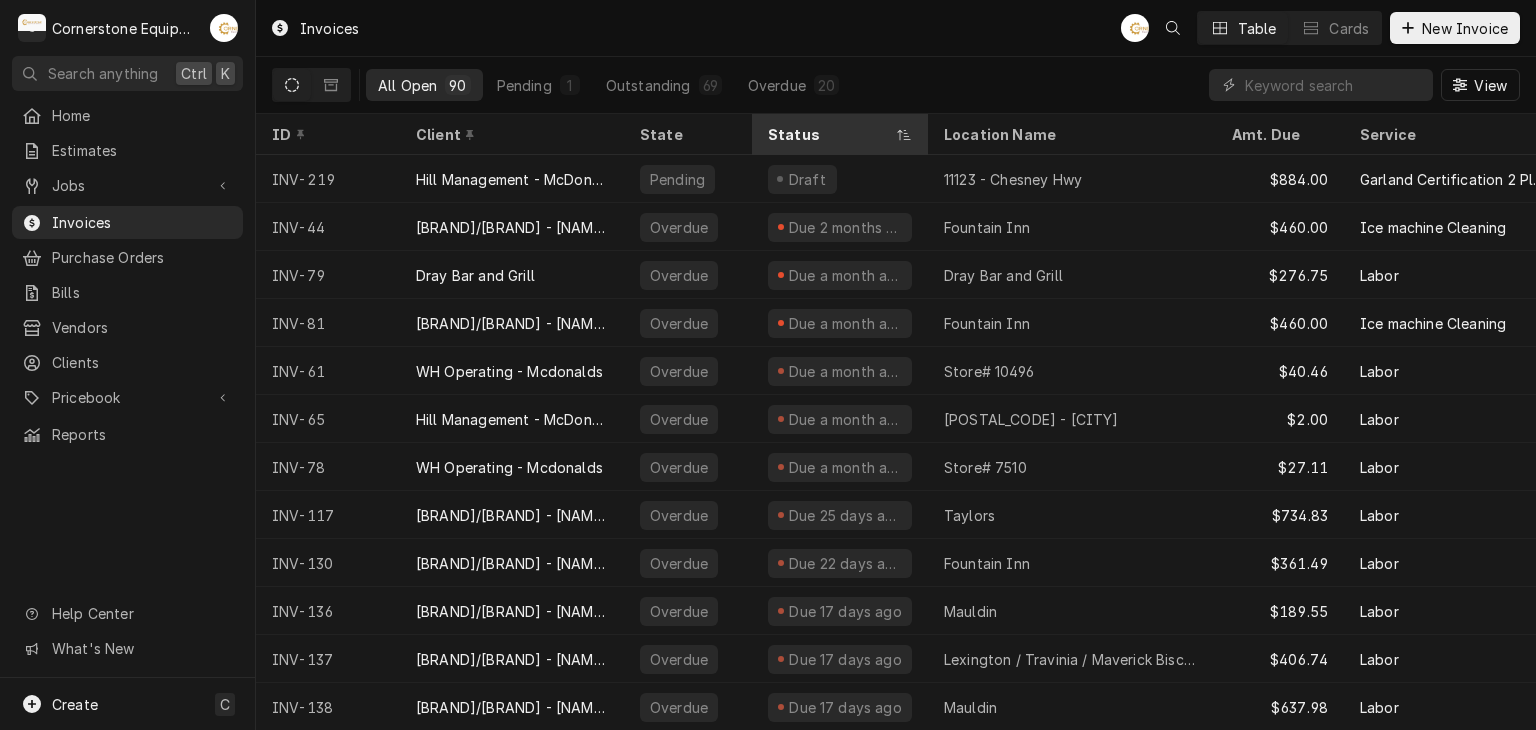 click on "Status" at bounding box center [830, 134] 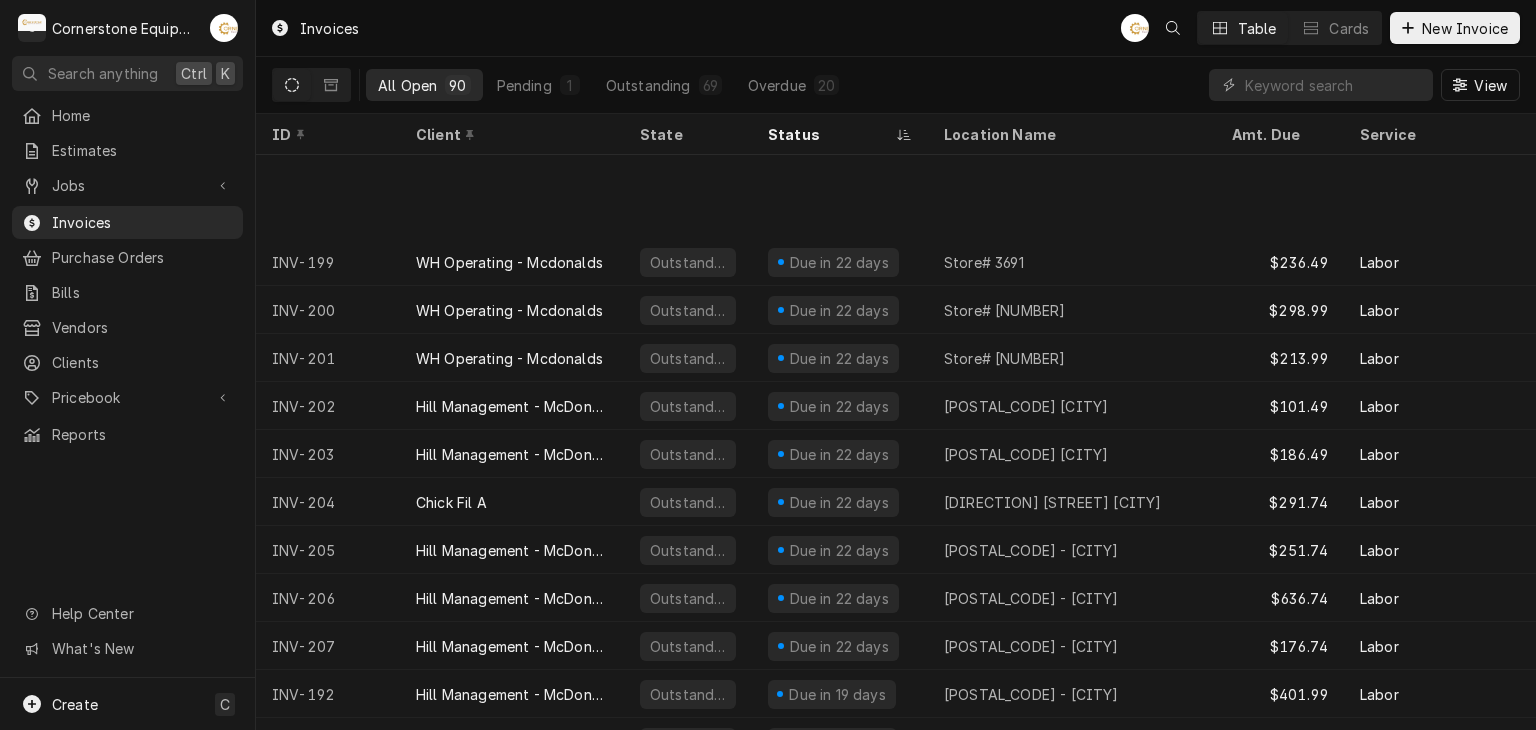 scroll, scrollTop: 1117, scrollLeft: 0, axis: vertical 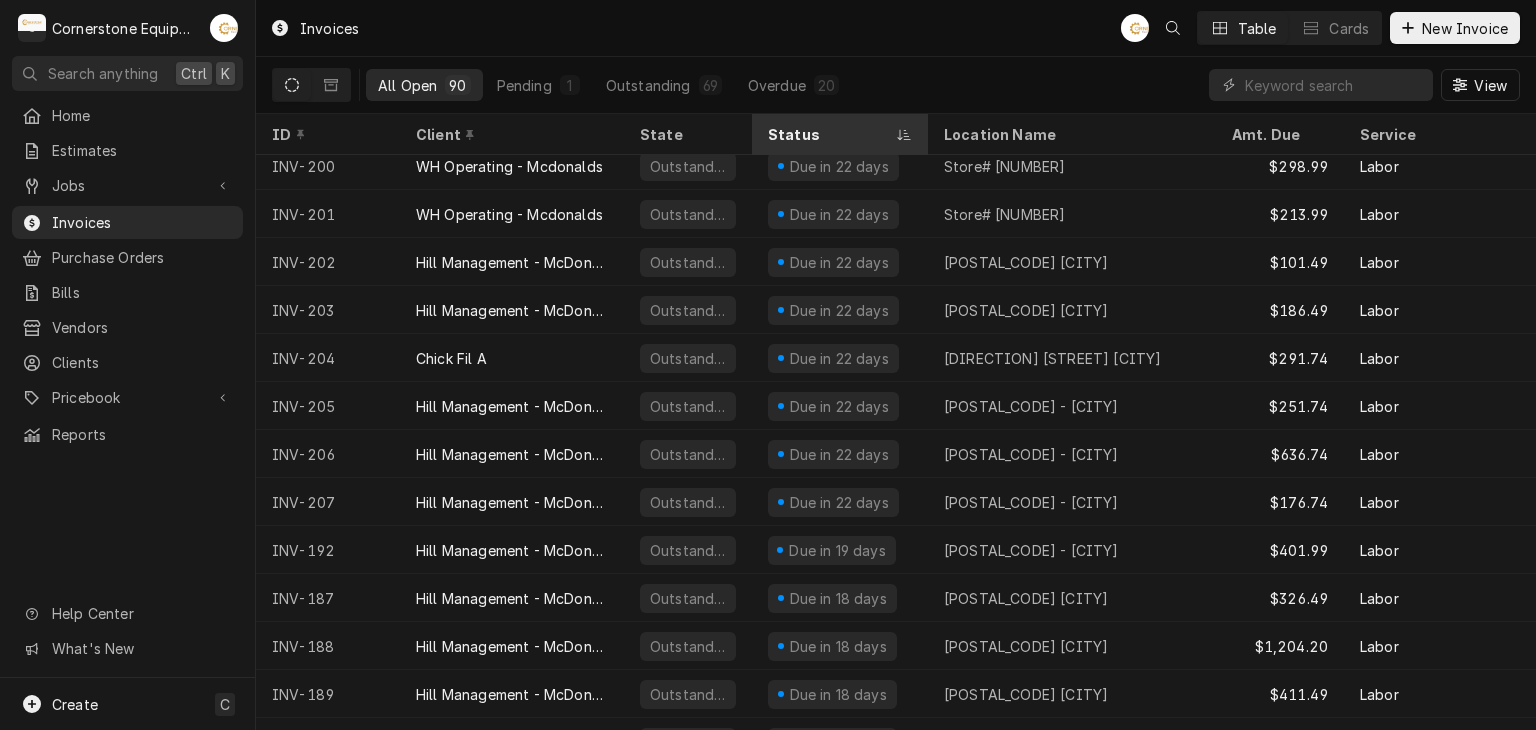 click on "Status" at bounding box center [830, 134] 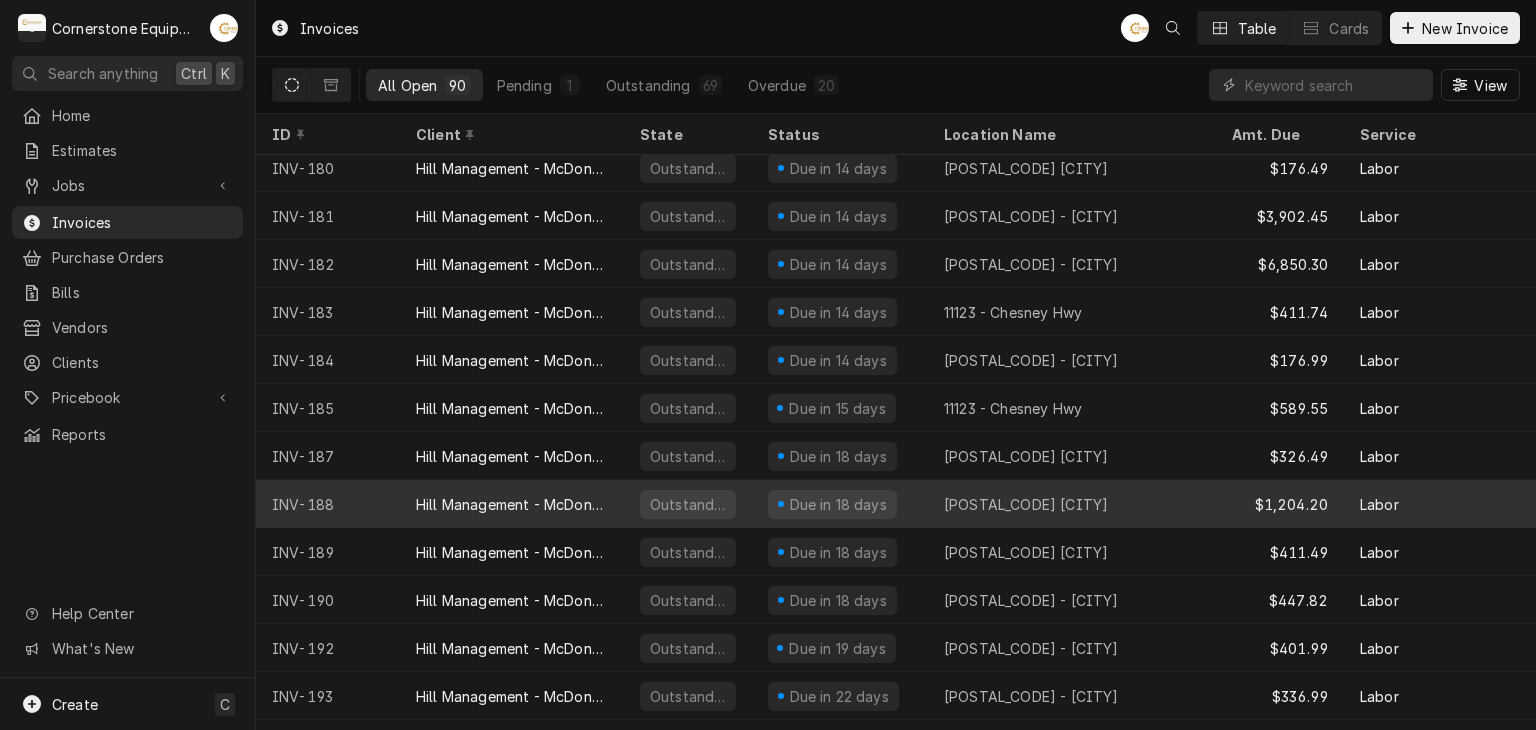 scroll, scrollTop: 2411, scrollLeft: 0, axis: vertical 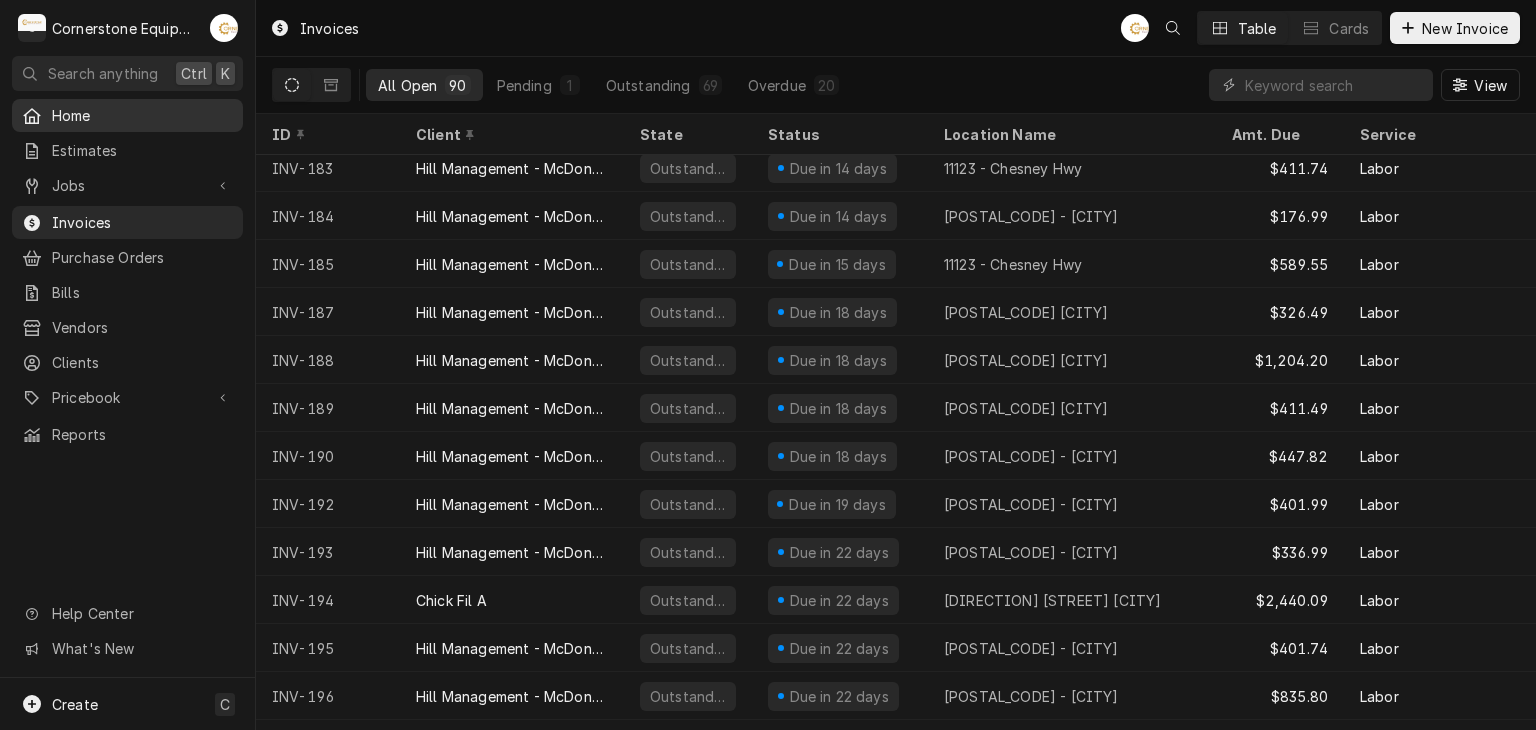 click on "Home" at bounding box center (142, 115) 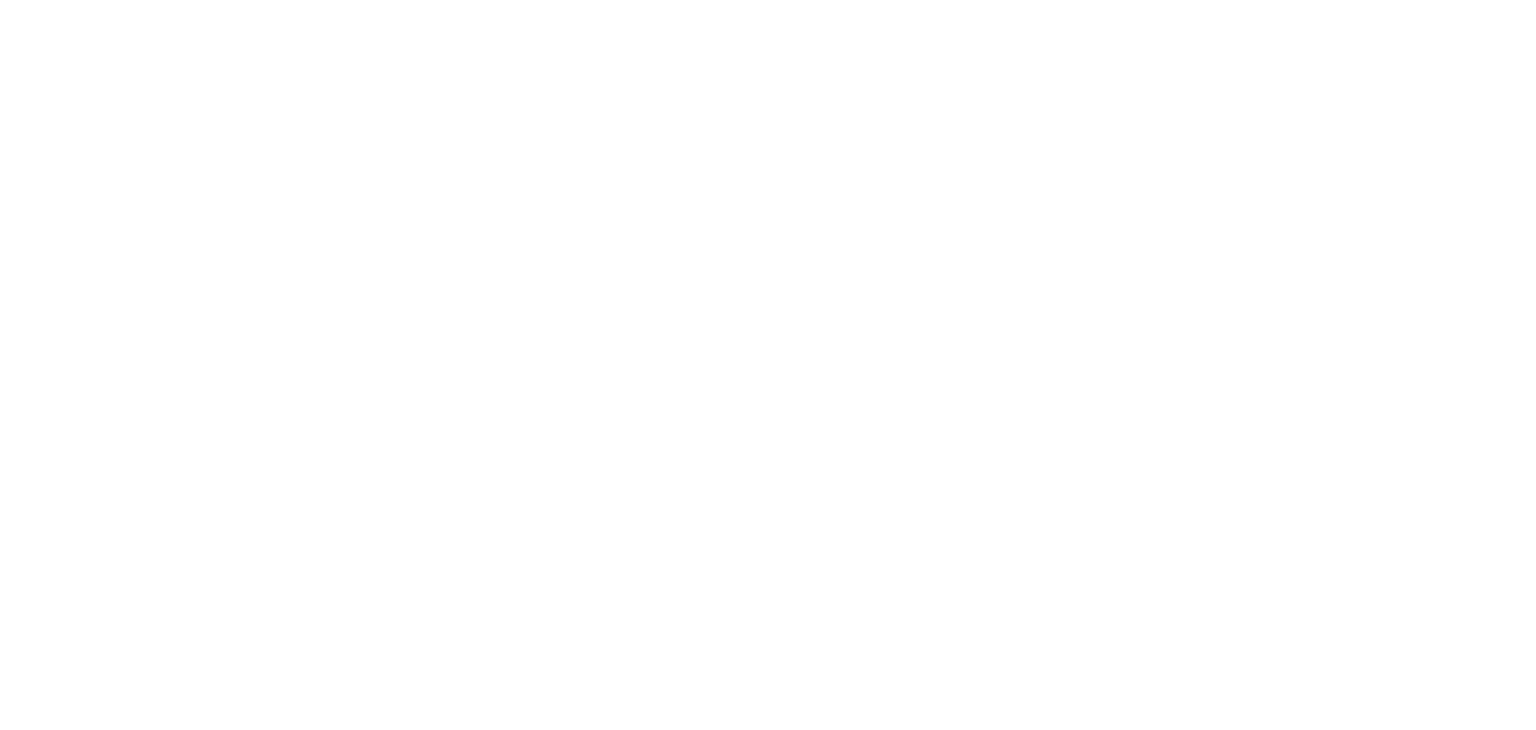 scroll, scrollTop: 0, scrollLeft: 0, axis: both 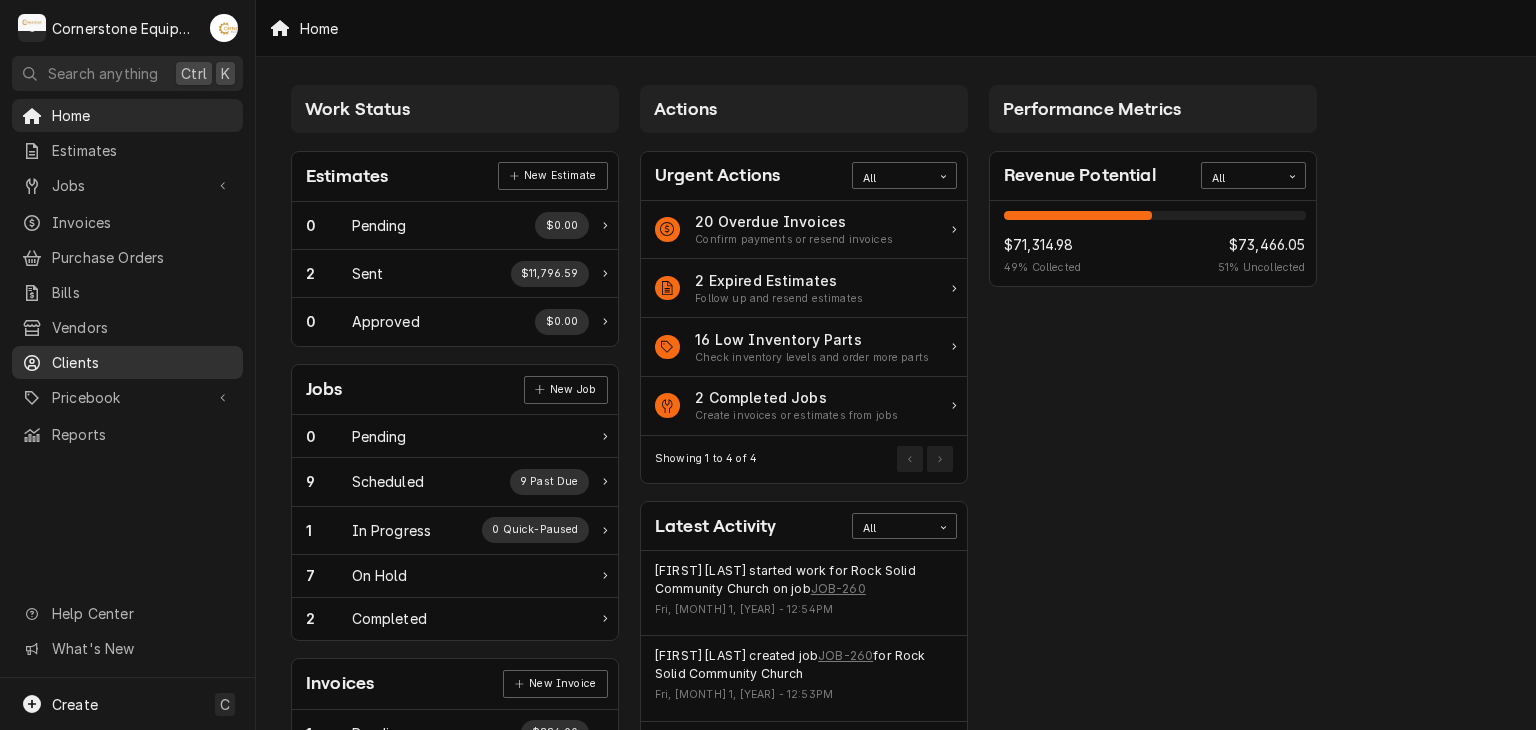 click on "Clients" at bounding box center (142, 362) 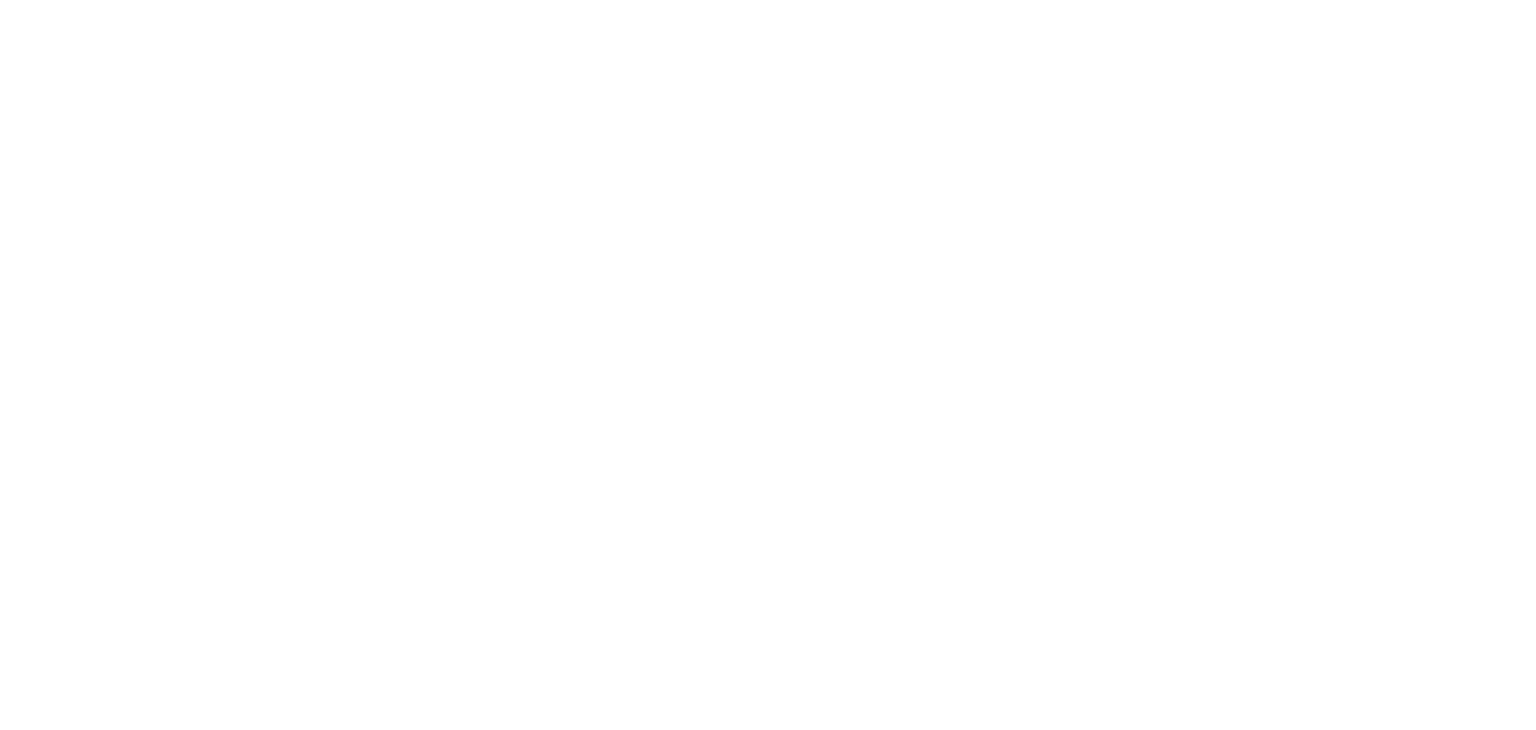 scroll, scrollTop: 0, scrollLeft: 0, axis: both 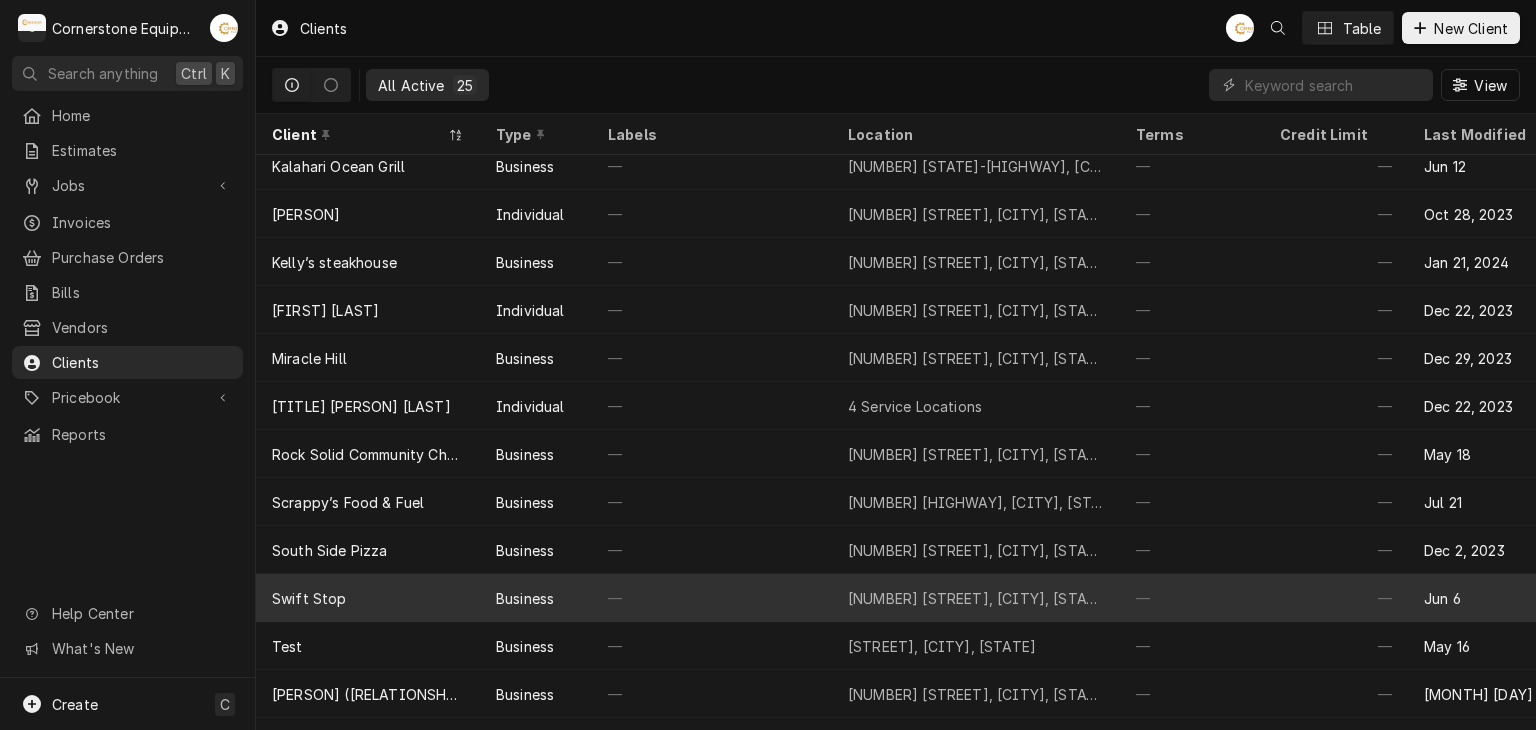 click on "Swift Stop" at bounding box center [368, 598] 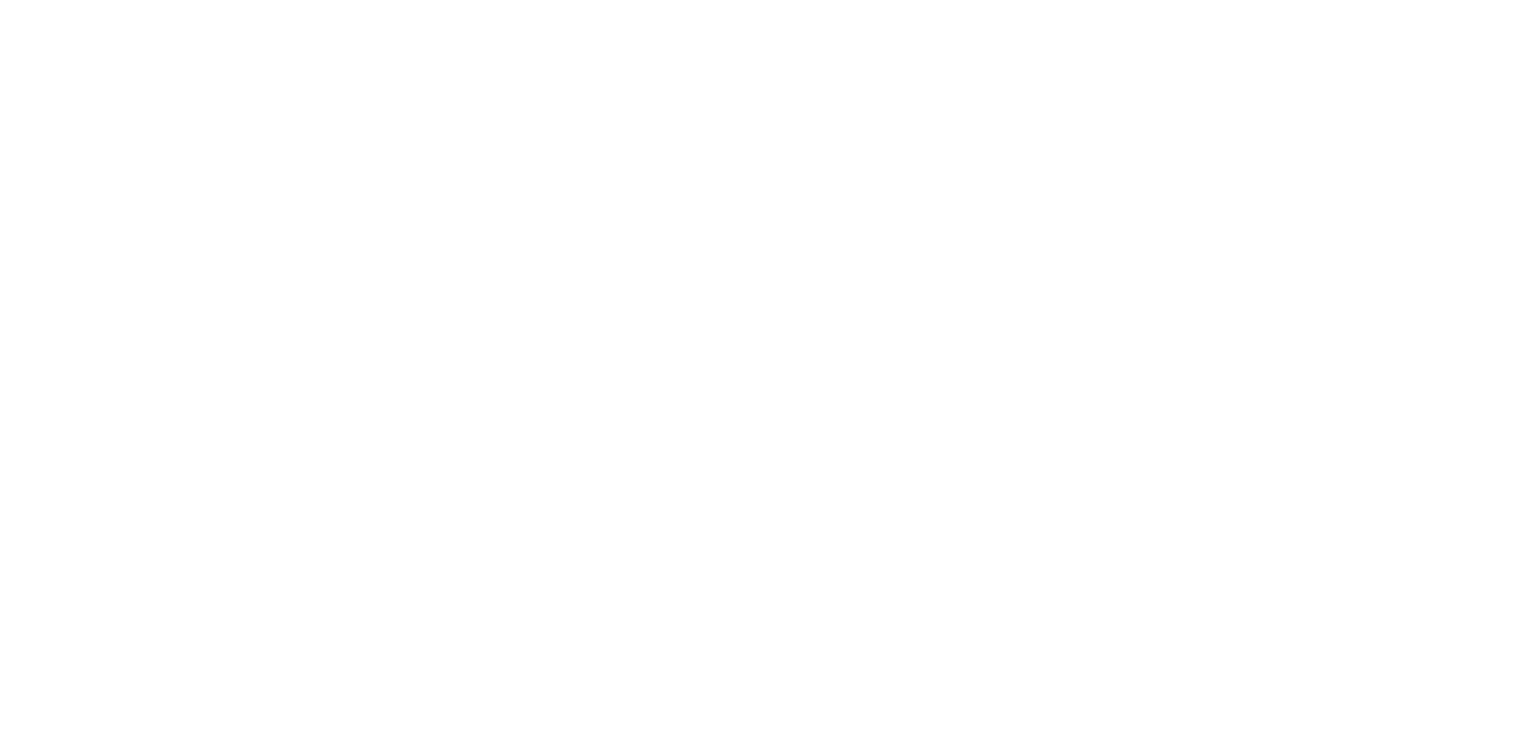 scroll, scrollTop: 0, scrollLeft: 0, axis: both 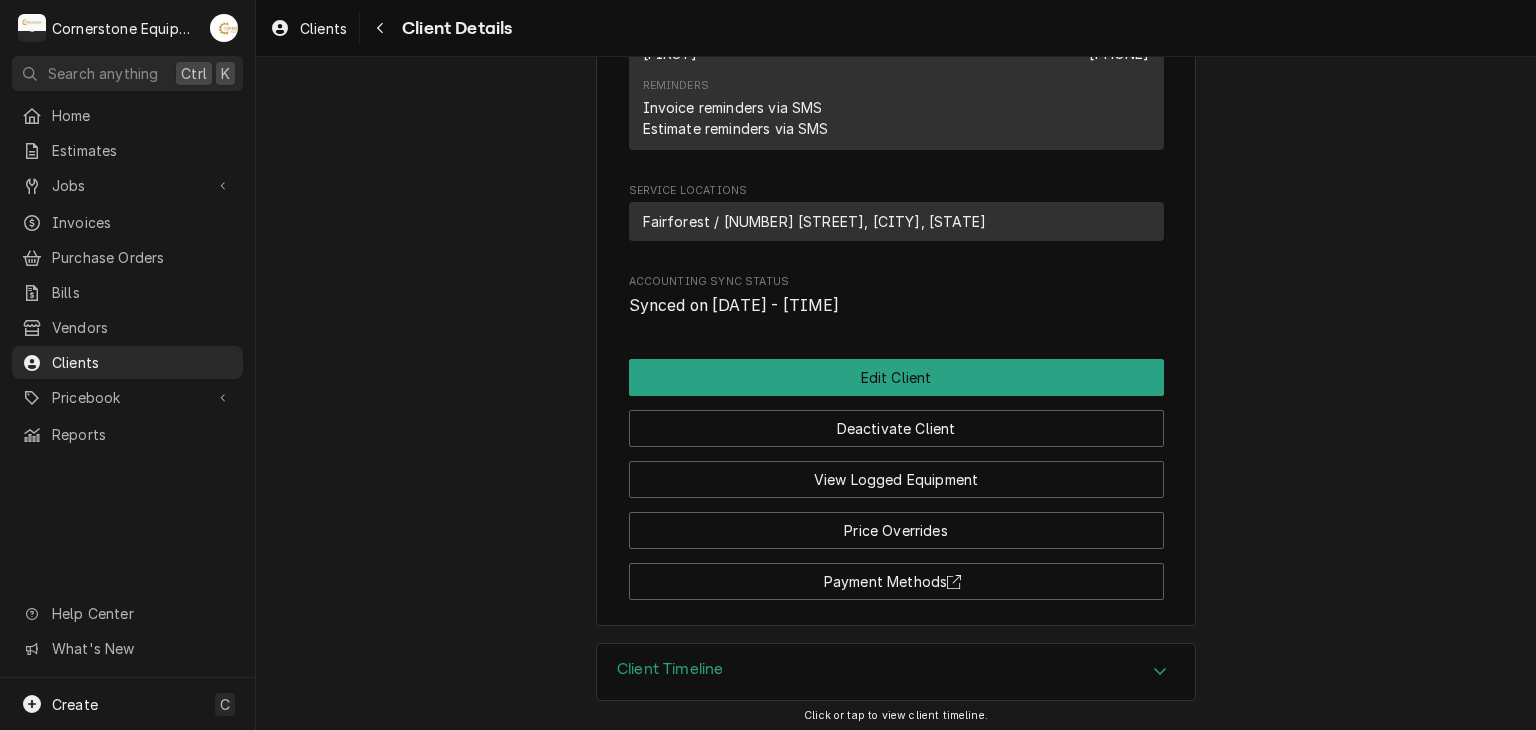 click on "Swift Stop Client Type Business Industry Type Commercial Billing Address [FIRST]
[NUMBER] [STREET]
[CITY], [STATE] [ZIP] Client Notes -- Credit Limit -- Default Client Payment Terms Same as company default (--) Default Client Tax Rate Same as company default (--) Last Modified [DATE] - [TIME] Client Contacts Primary Contact Name [FIRST] Phone [PHONE] Reminders Invoice reminders via SMS Estimate reminders via SMS Service Locations Fairforest / [NUMBER] [STREET], [CITY], [STATE] Accounting Sync Status Synced on [DATE] - [TIME] Edit Client Deactivate Client View Logged Equipment Price Overrides Payment Methods" at bounding box center (896, -50) 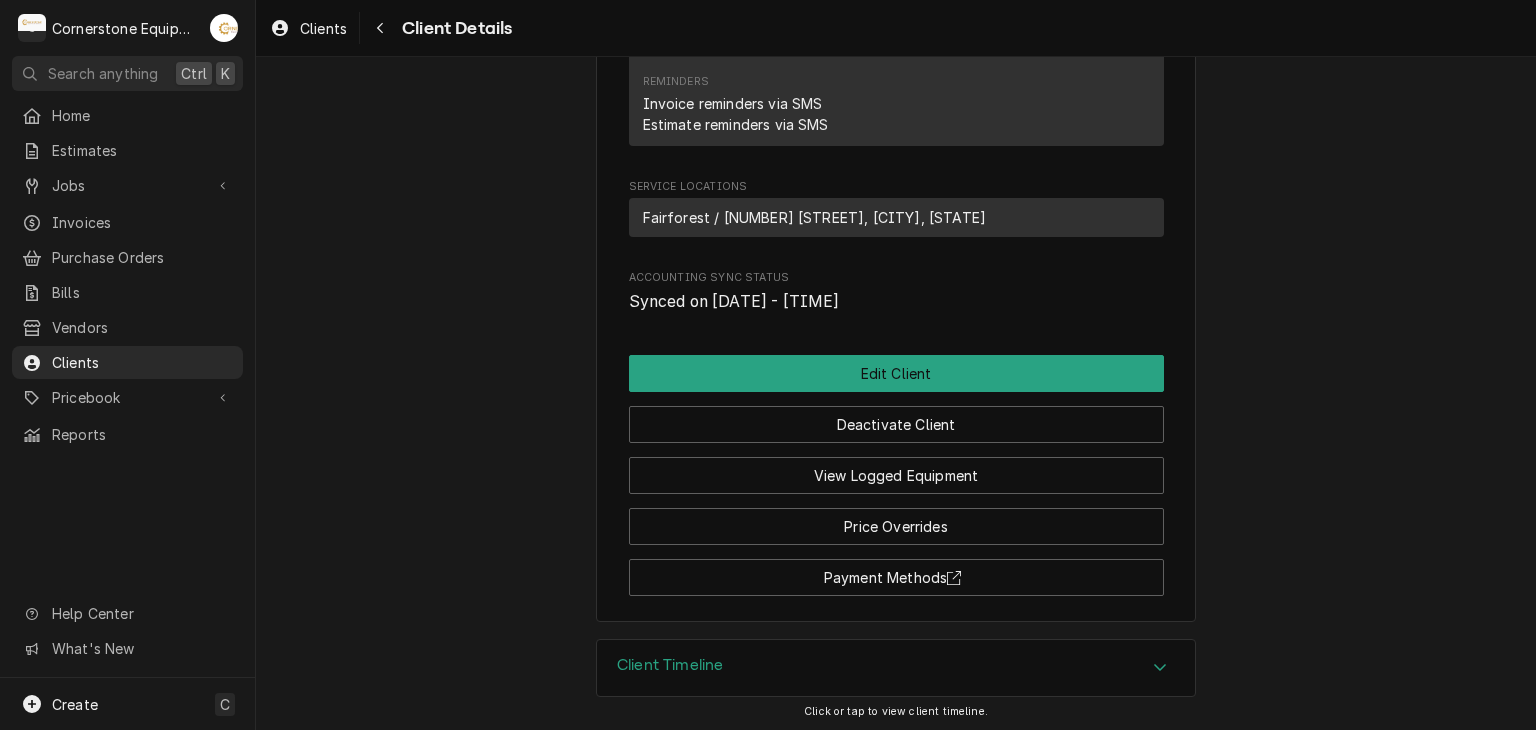 scroll, scrollTop: 404, scrollLeft: 0, axis: vertical 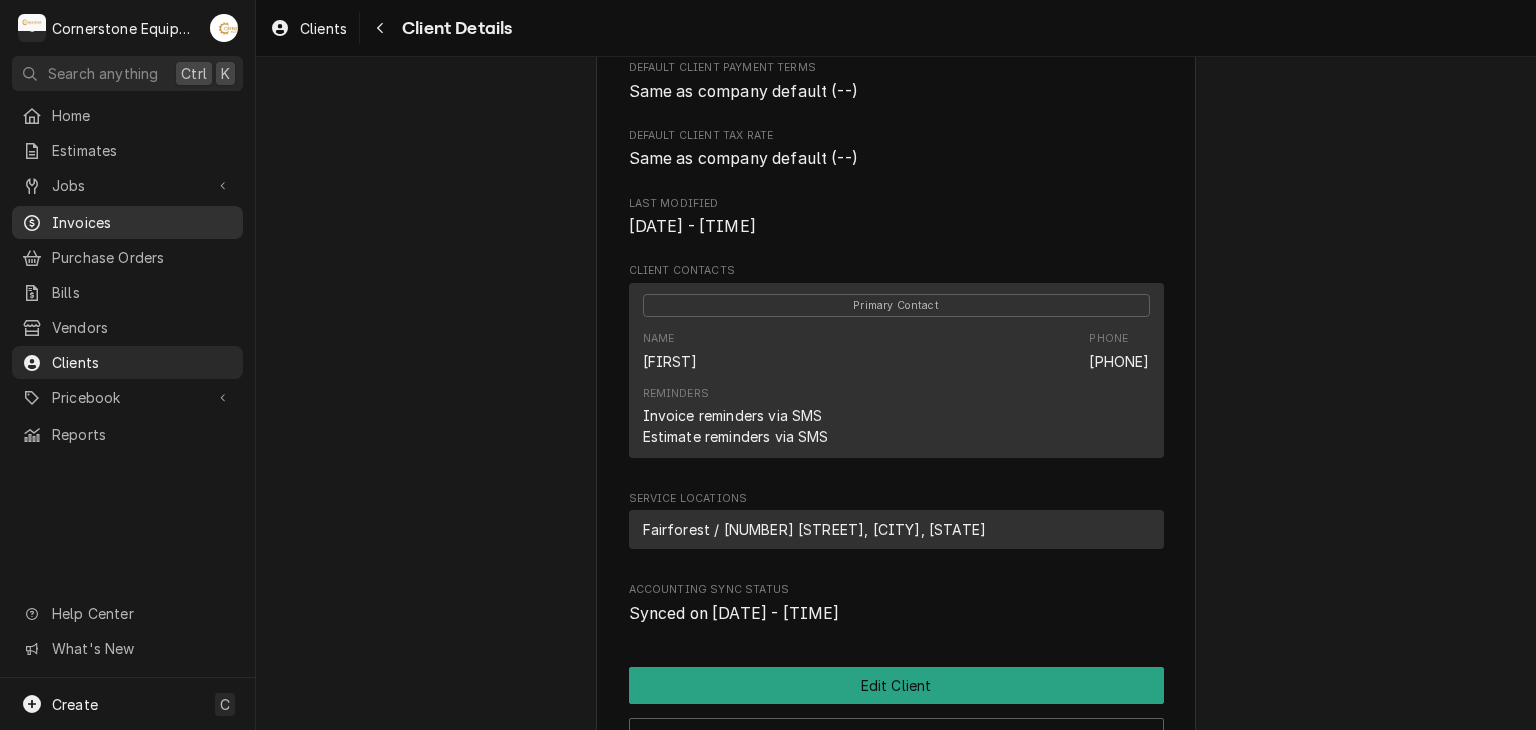 click on "Invoices" at bounding box center (142, 222) 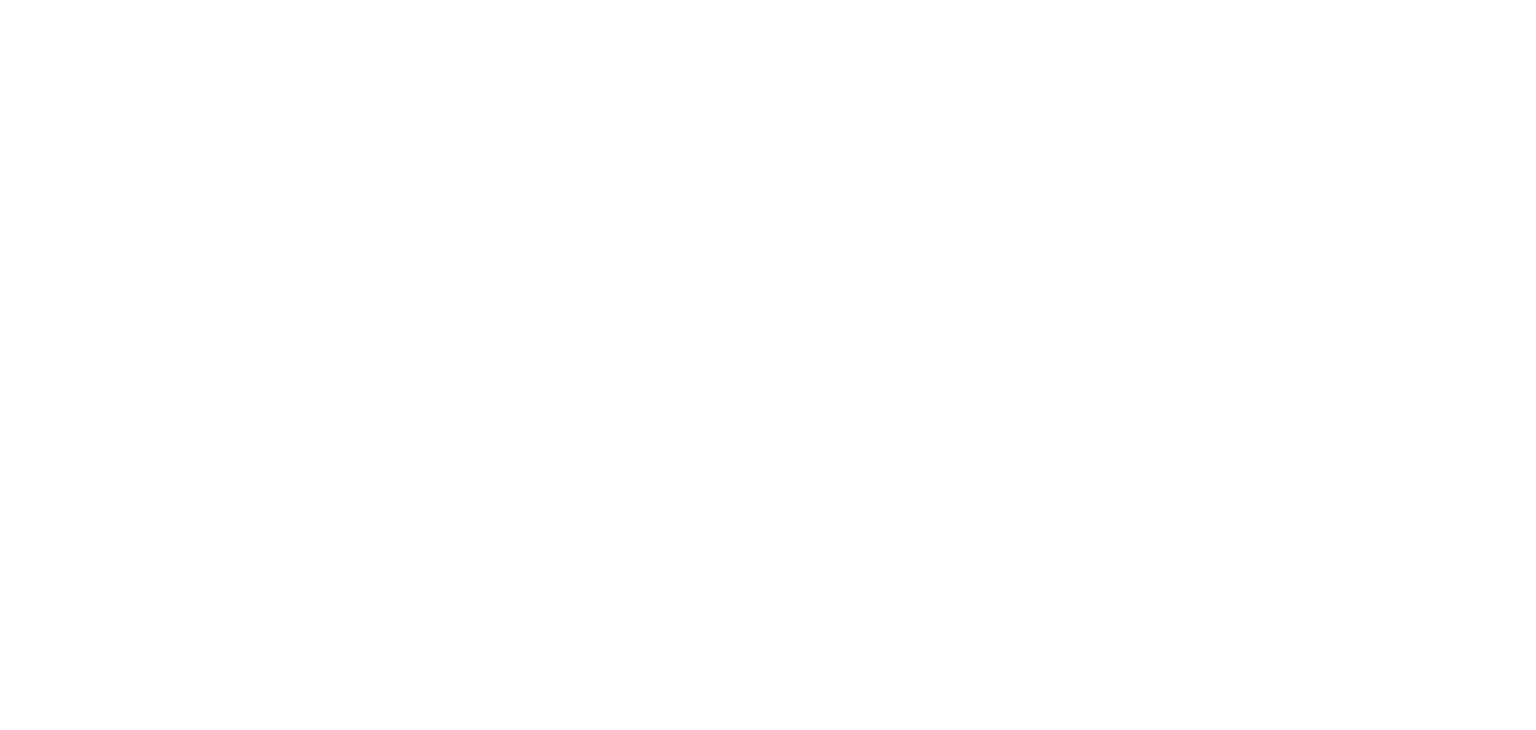 scroll, scrollTop: 0, scrollLeft: 0, axis: both 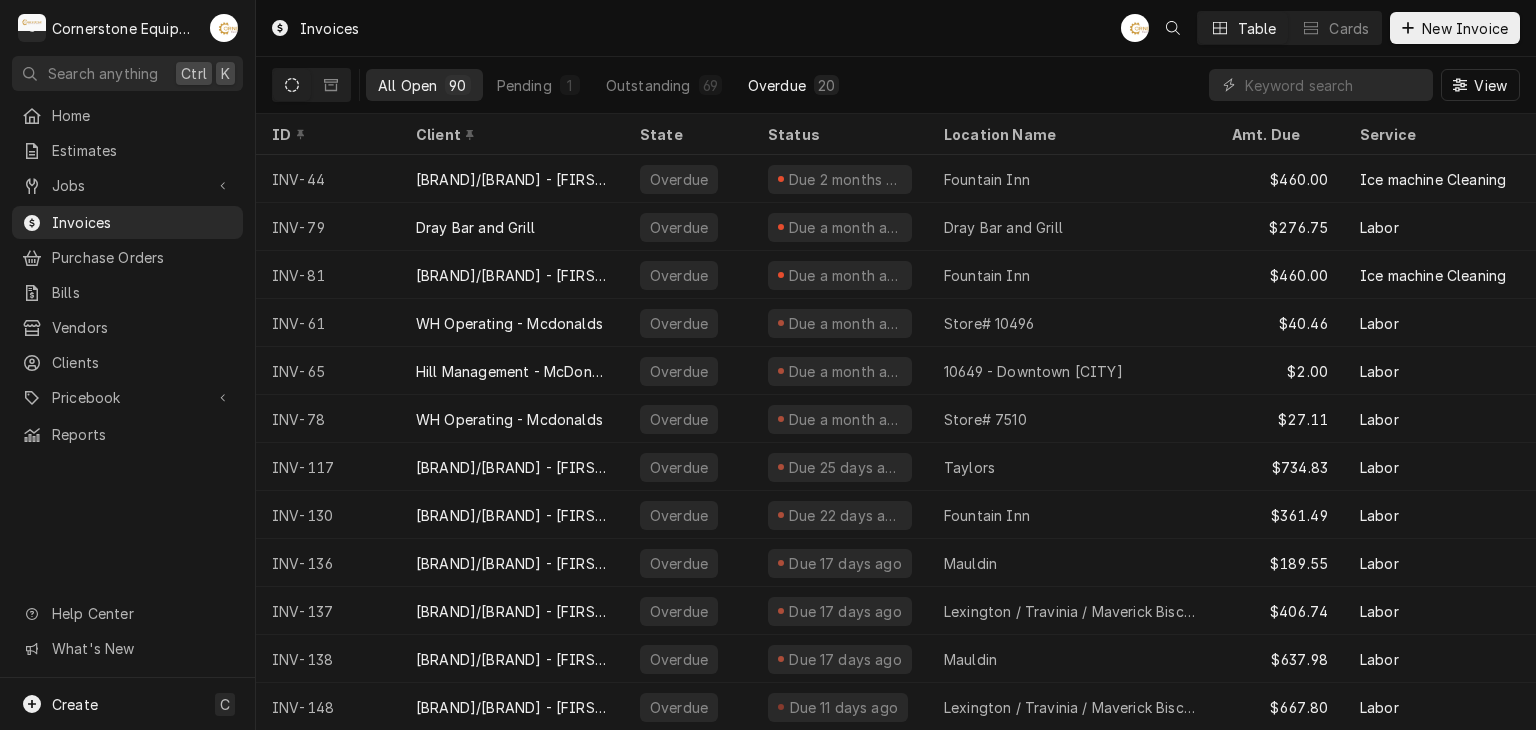 click on "Overdue" at bounding box center (777, 85) 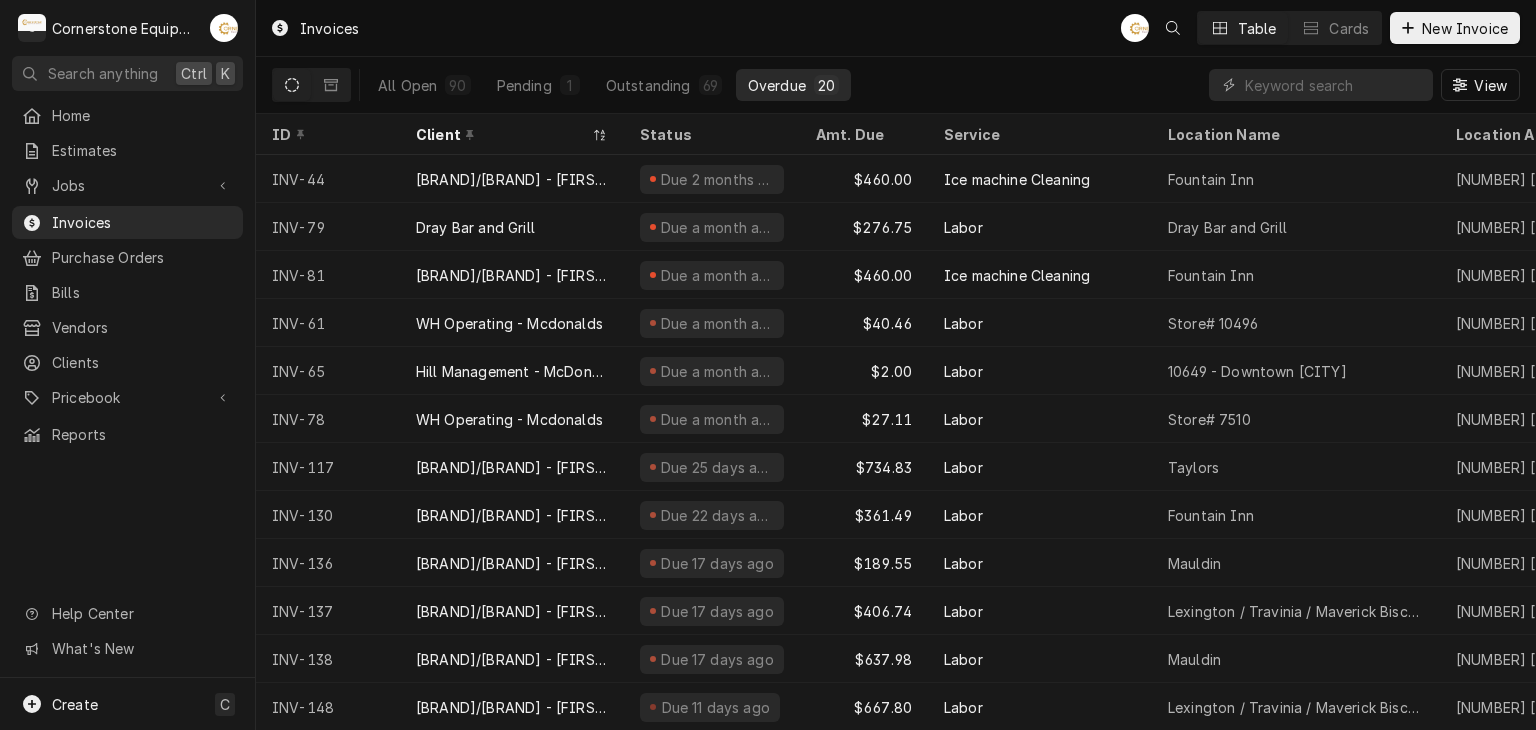 type 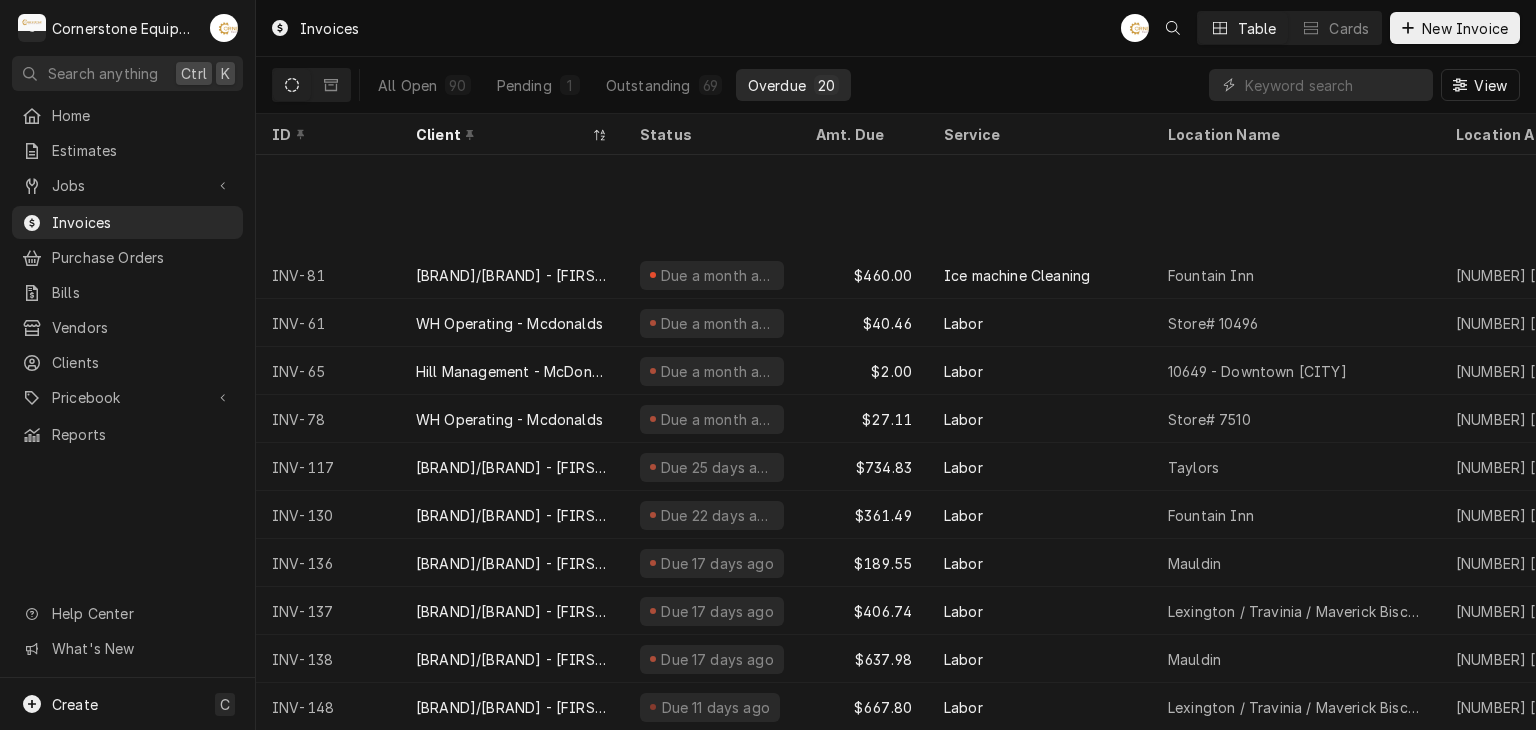 scroll, scrollTop: 301, scrollLeft: 0, axis: vertical 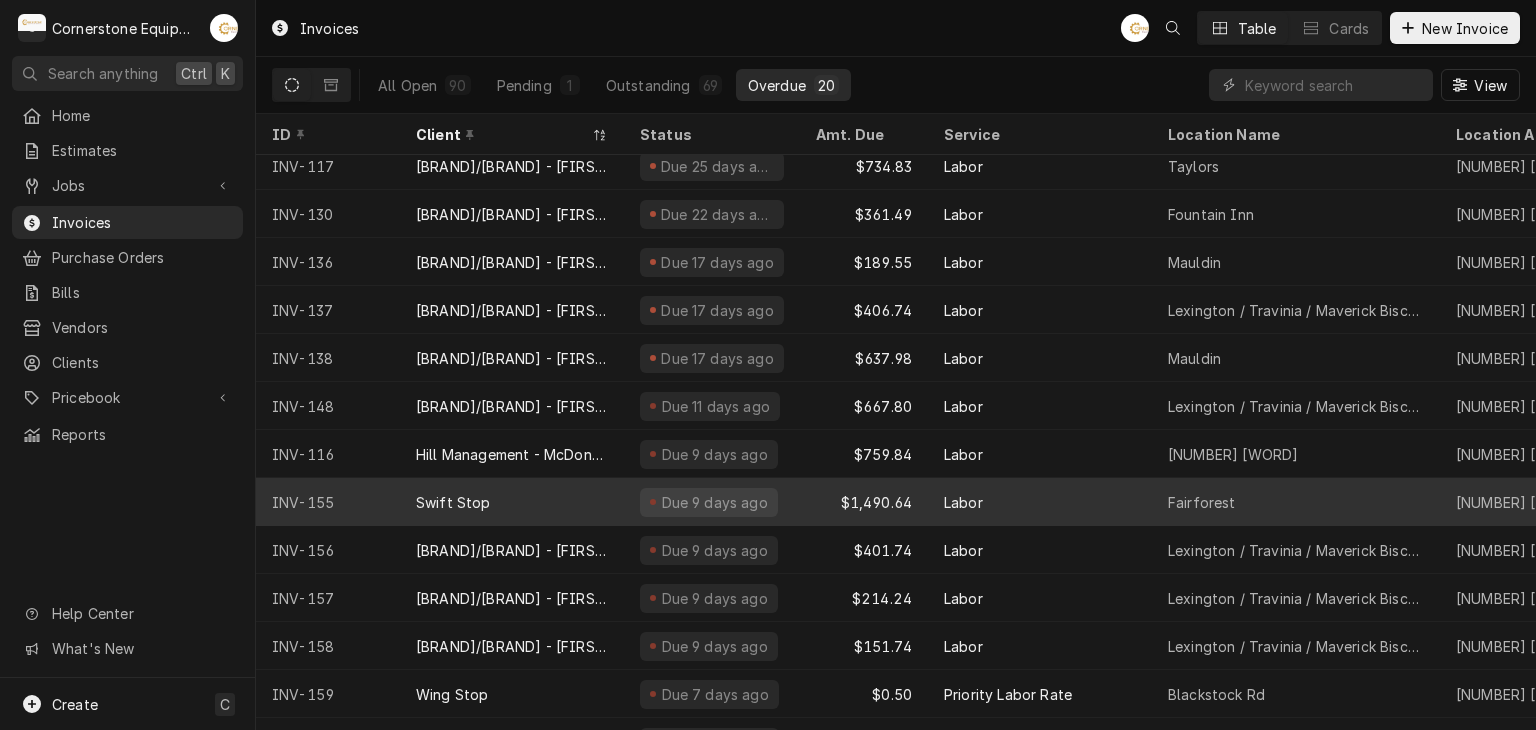 click on "Labor" at bounding box center (1040, 502) 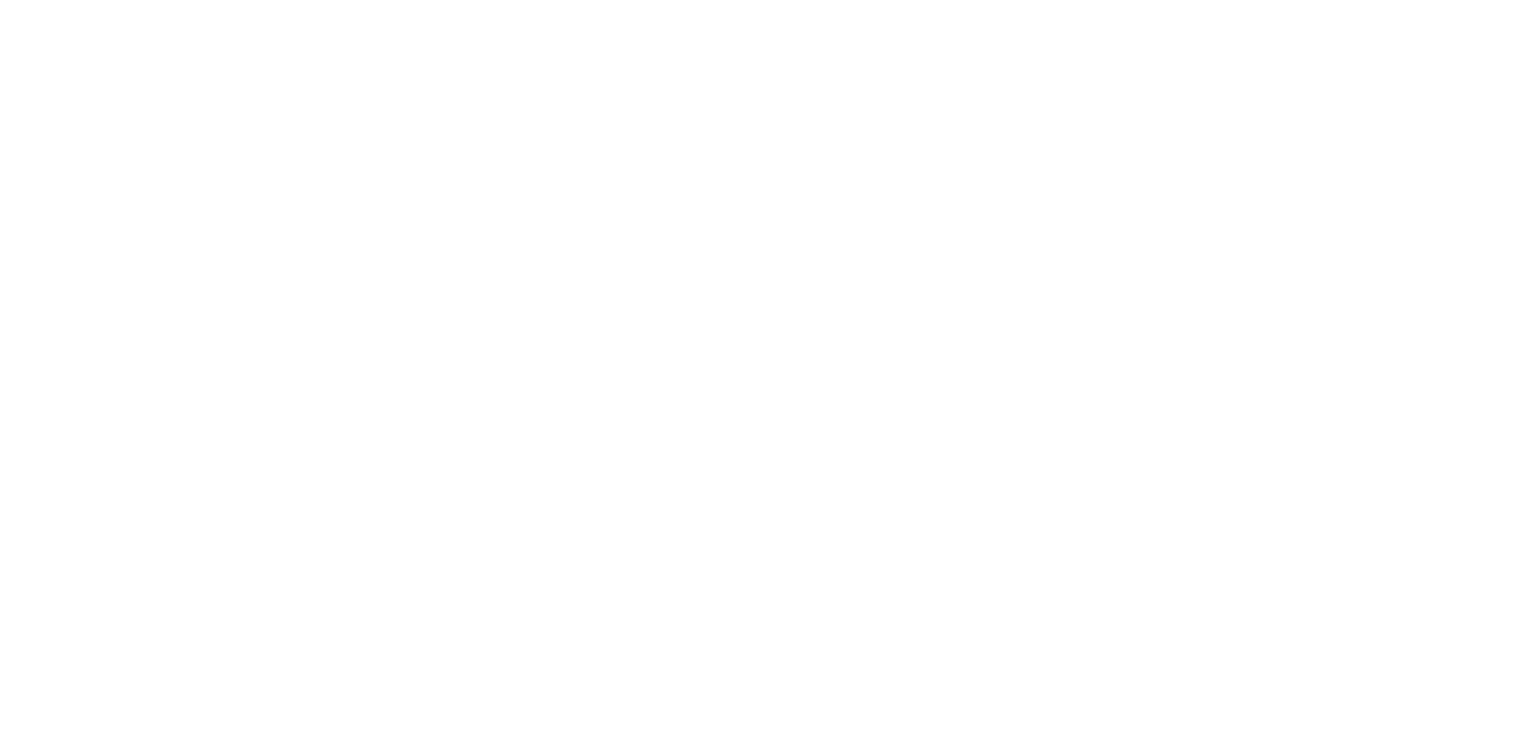 scroll, scrollTop: 0, scrollLeft: 0, axis: both 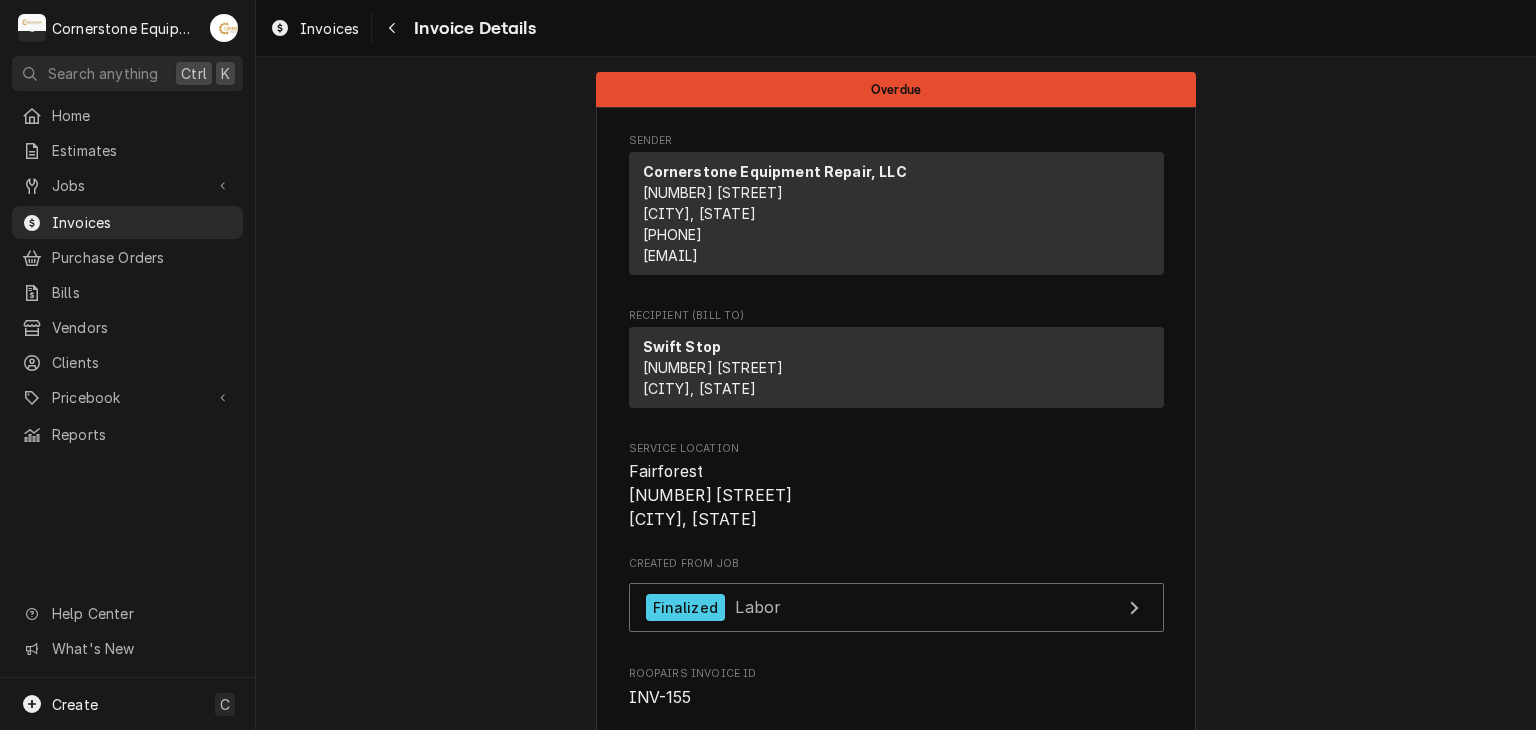 click on "Overdue Sender Cornerstone Equipment Repair, LLC [NUMBER] [STREET]
[CITY], [STATE] [PHONE] [EMAIL] Recipient (Bill To) Swift Stop [NUMBER] [STREET]
[CITY], [STATE] Service Location Fairforest
[NUMBER] [STREET]
[CITY], [STATE] Created From Job Finalized Labor Roopairs Invoice ID INV-155 Service Type Labor Date Issued [DATE], [YEAR] Terms Net 14 Date Due [DATE], [YEAR] Last Seen [DAY], [MONTH] [DAY_NUM]th, [YEAR] - [TIME] Sent On [DAY], [MONTH] [DAY_NUM]th, [YEAR] - [TIME] Last Modified [DAY], [MONTH] [DAY_NUM]th, [YEAR] - [TIME] Service Charges Short Description Labor Service Dates [MONTH] [DAY_NUM], [YEAR] - [MONTH] [DAY_NUM], [YEAR] Hourly Cost $60.00/hr Qty. 2hrs Rate $125.00/hr Amount $250.00 Tax Non-Taxable Service  Summary This is an estimate to replace  seals and O-rings for your hot dog rollers. (taxes included in final invoice and not summed into this estimate) Parts and Materials Short Description 2I-Z21293 Star O-Ring 1-1/16"ID x 1-3/16"OD Manufacturer Star Manufacturer Part # 2I-Z21293 Inventory Location Truck 101 32" at bounding box center [896, 2163] 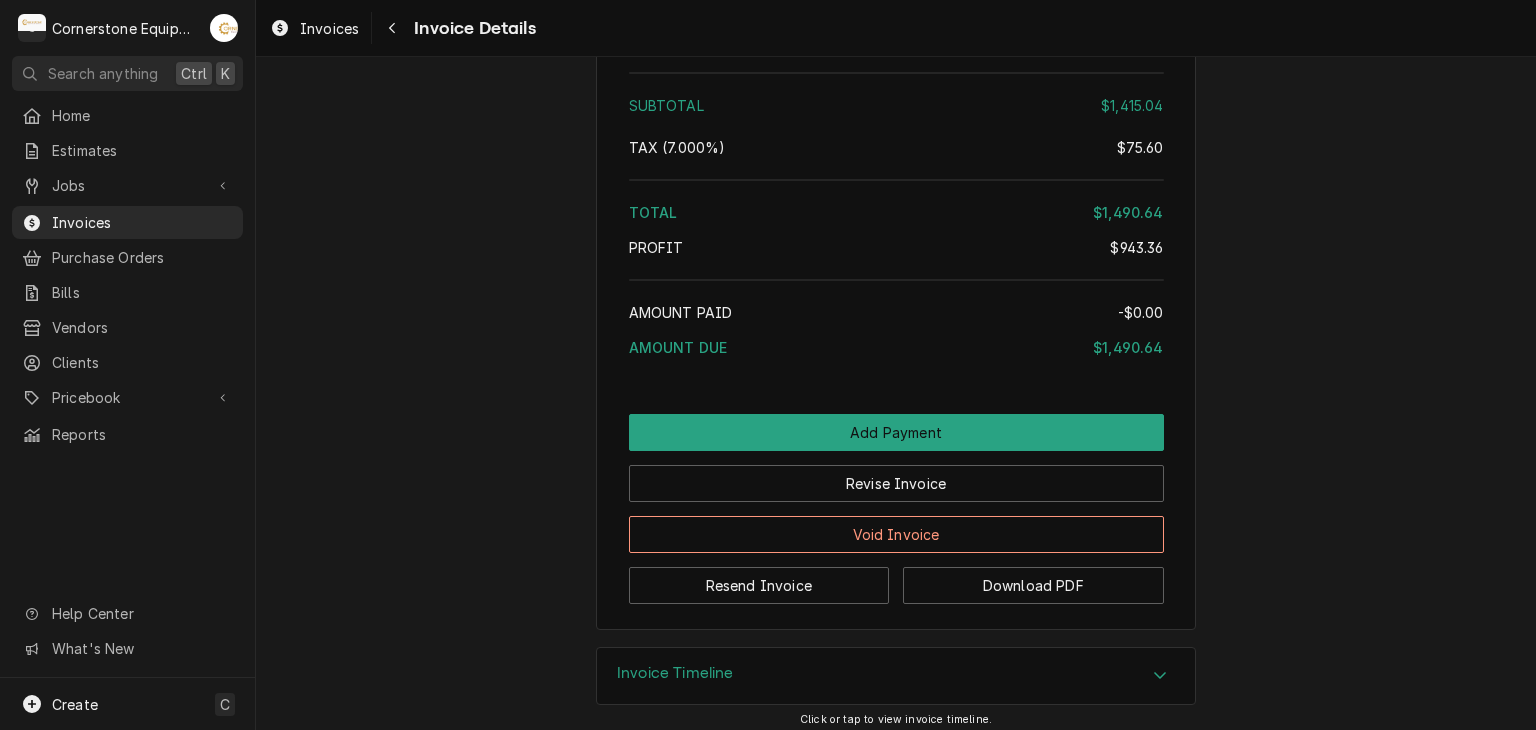 scroll, scrollTop: 3624, scrollLeft: 0, axis: vertical 